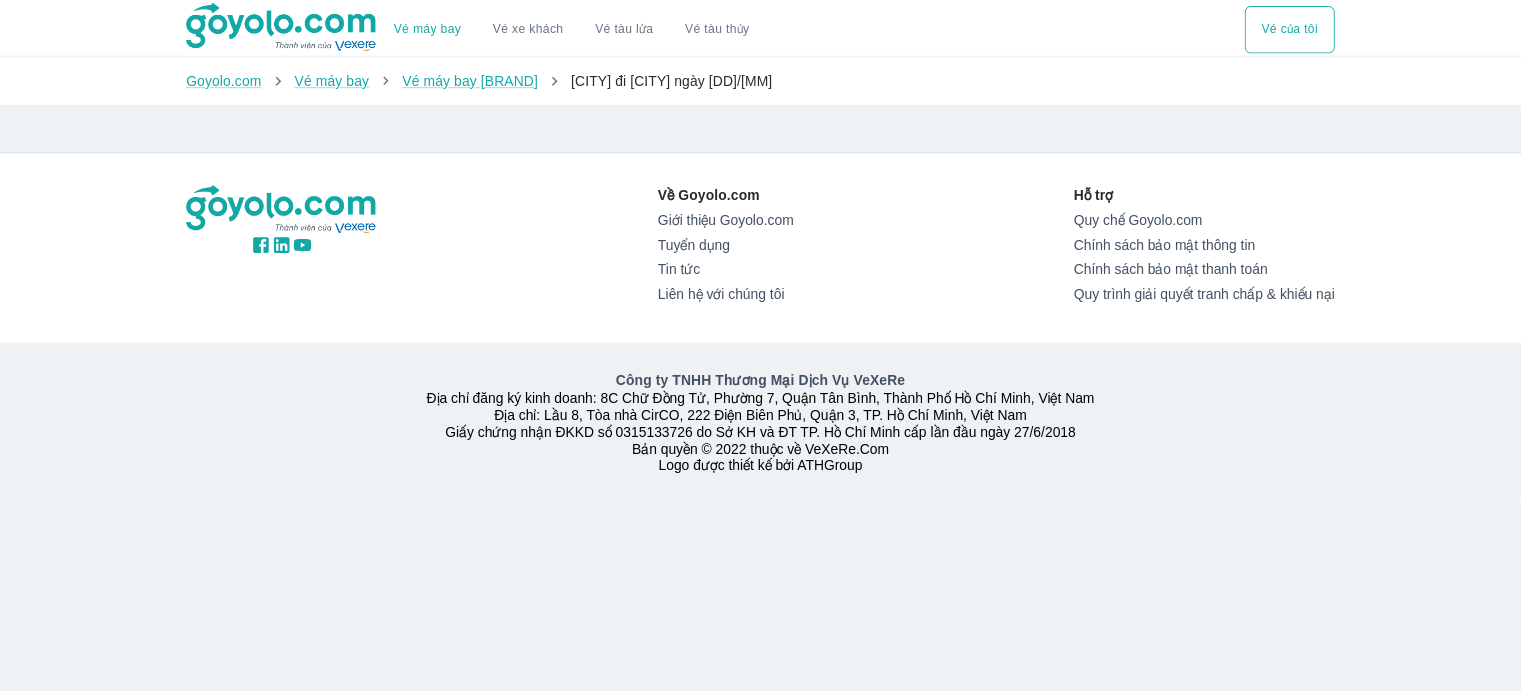 scroll, scrollTop: 0, scrollLeft: 0, axis: both 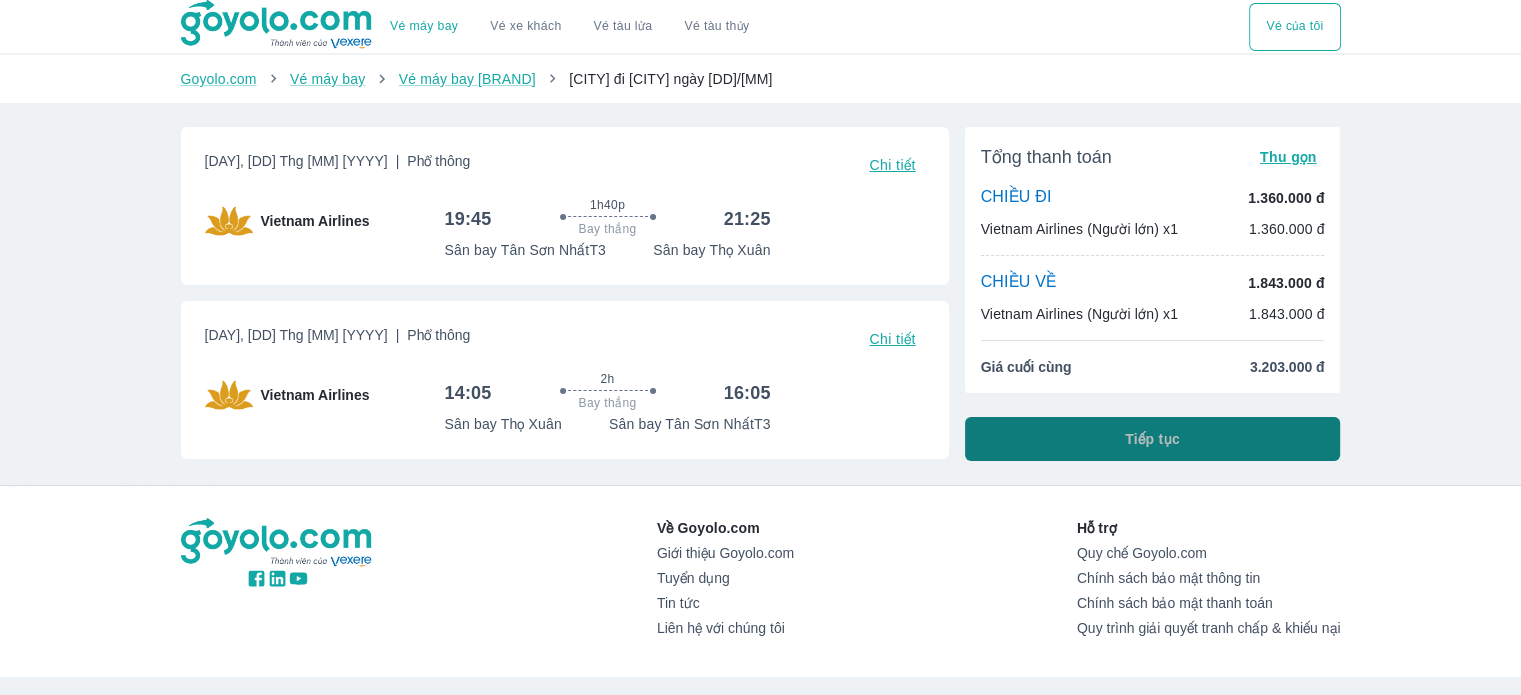 click on "Tiếp tục" at bounding box center (1153, 439) 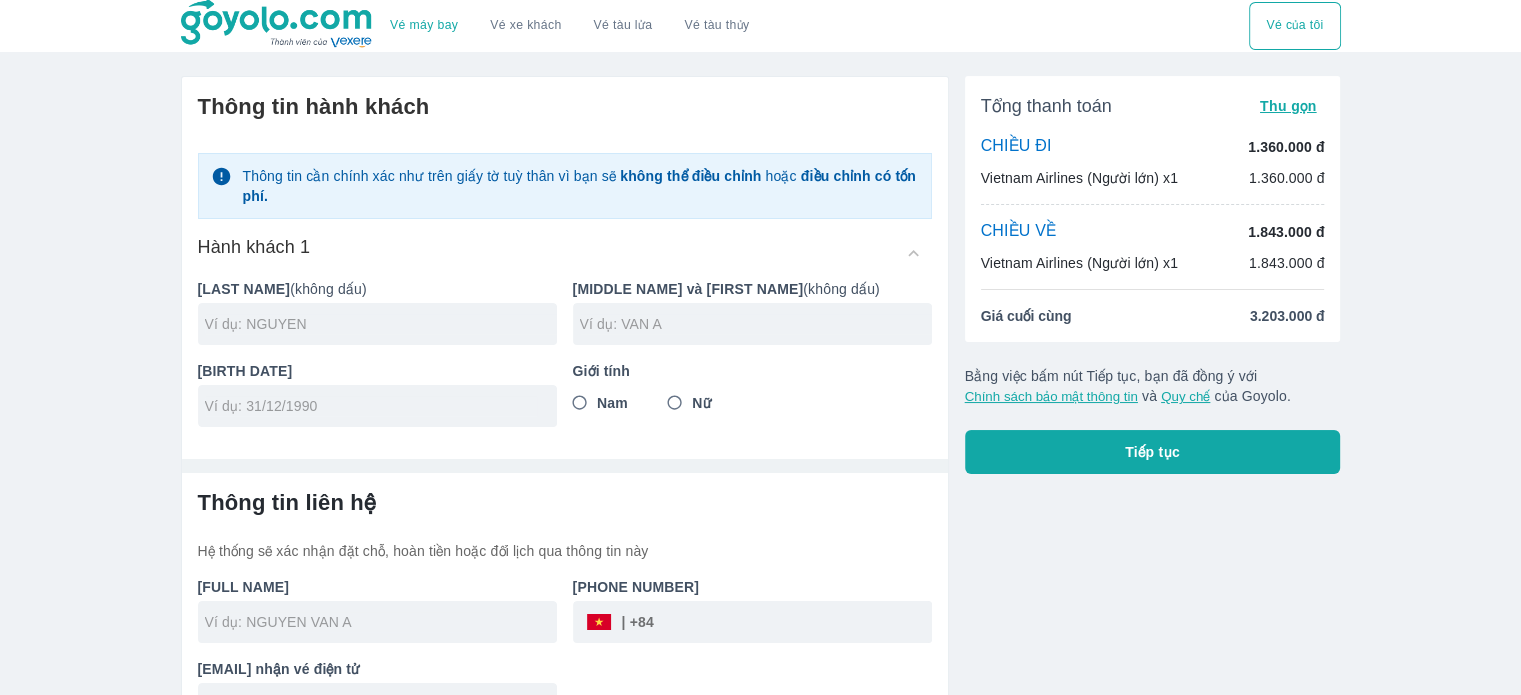 scroll, scrollTop: 0, scrollLeft: 0, axis: both 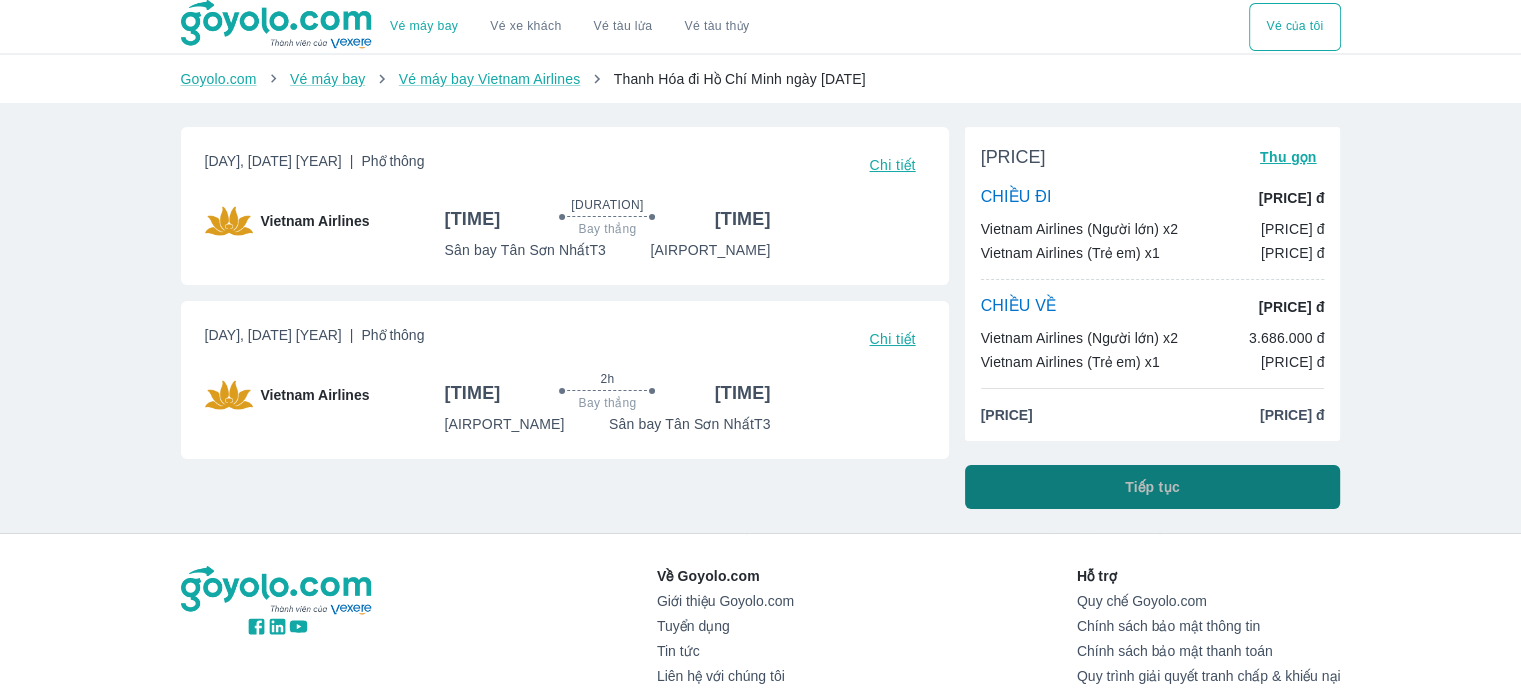 click on "Tiếp tục" at bounding box center [1153, 487] 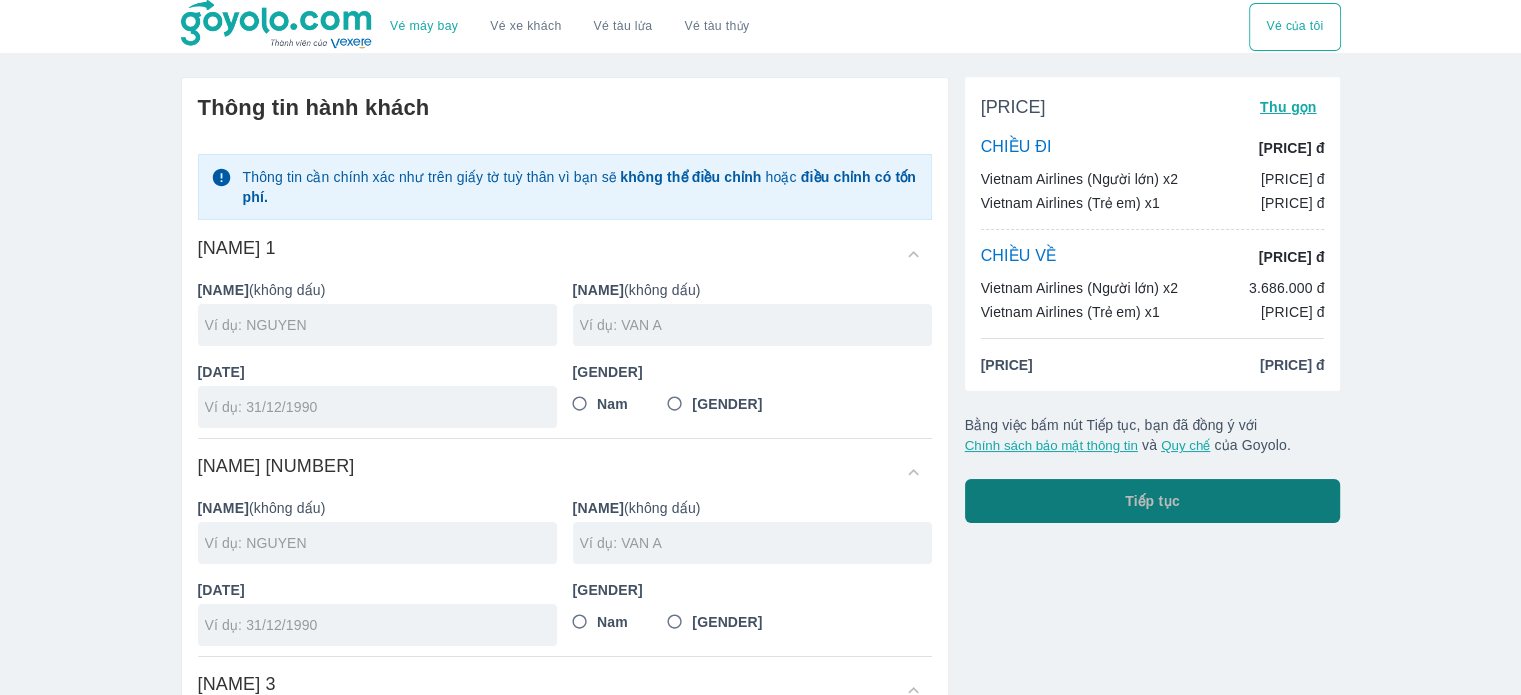 click on "Tiếp tục" at bounding box center [1153, 501] 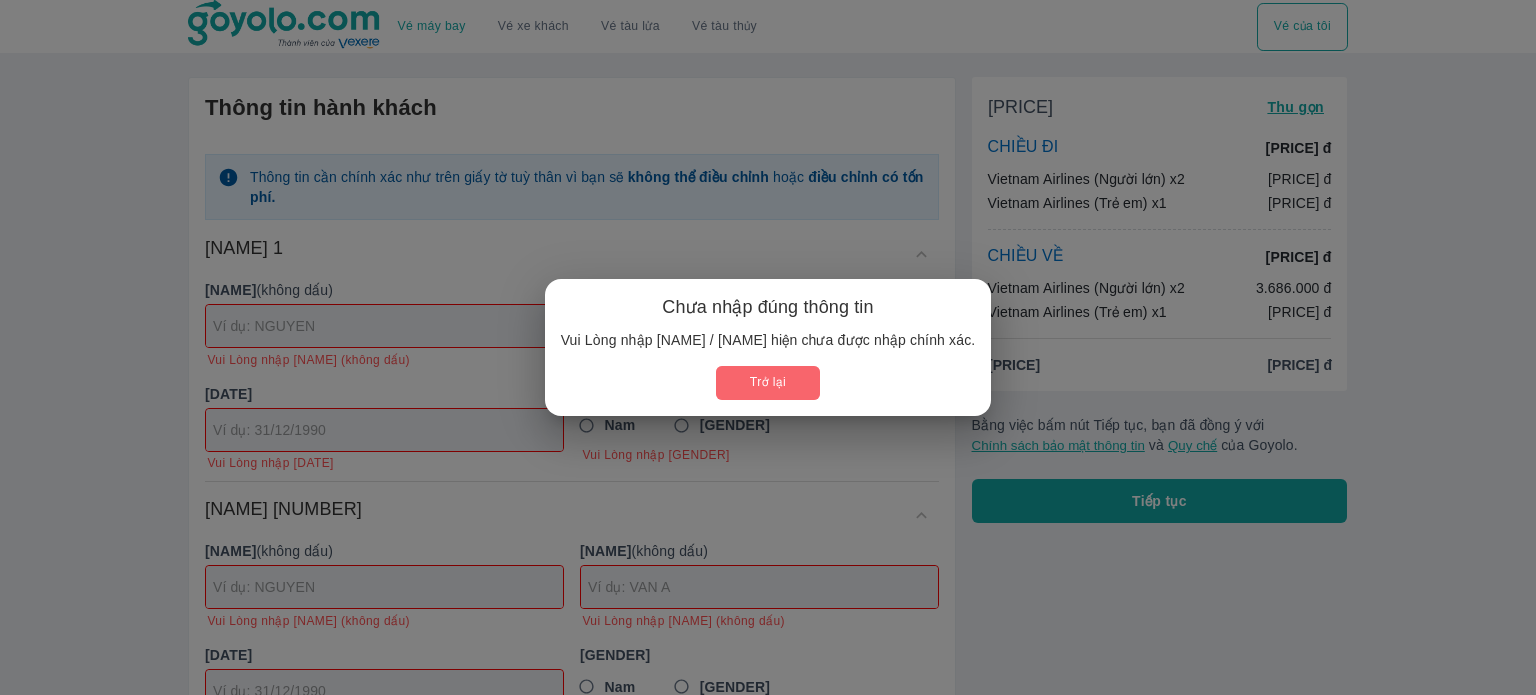 click on "Trở lại" at bounding box center (768, 382) 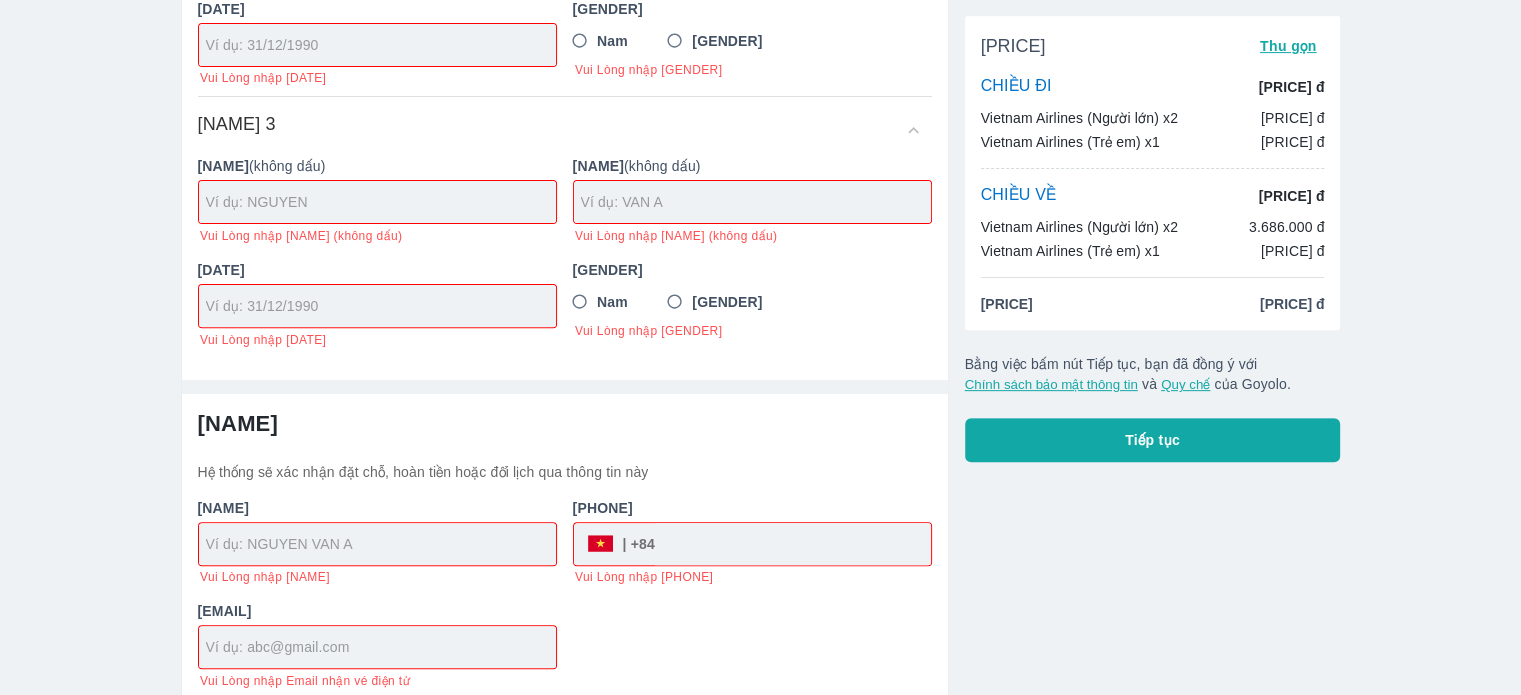 scroll, scrollTop: 652, scrollLeft: 0, axis: vertical 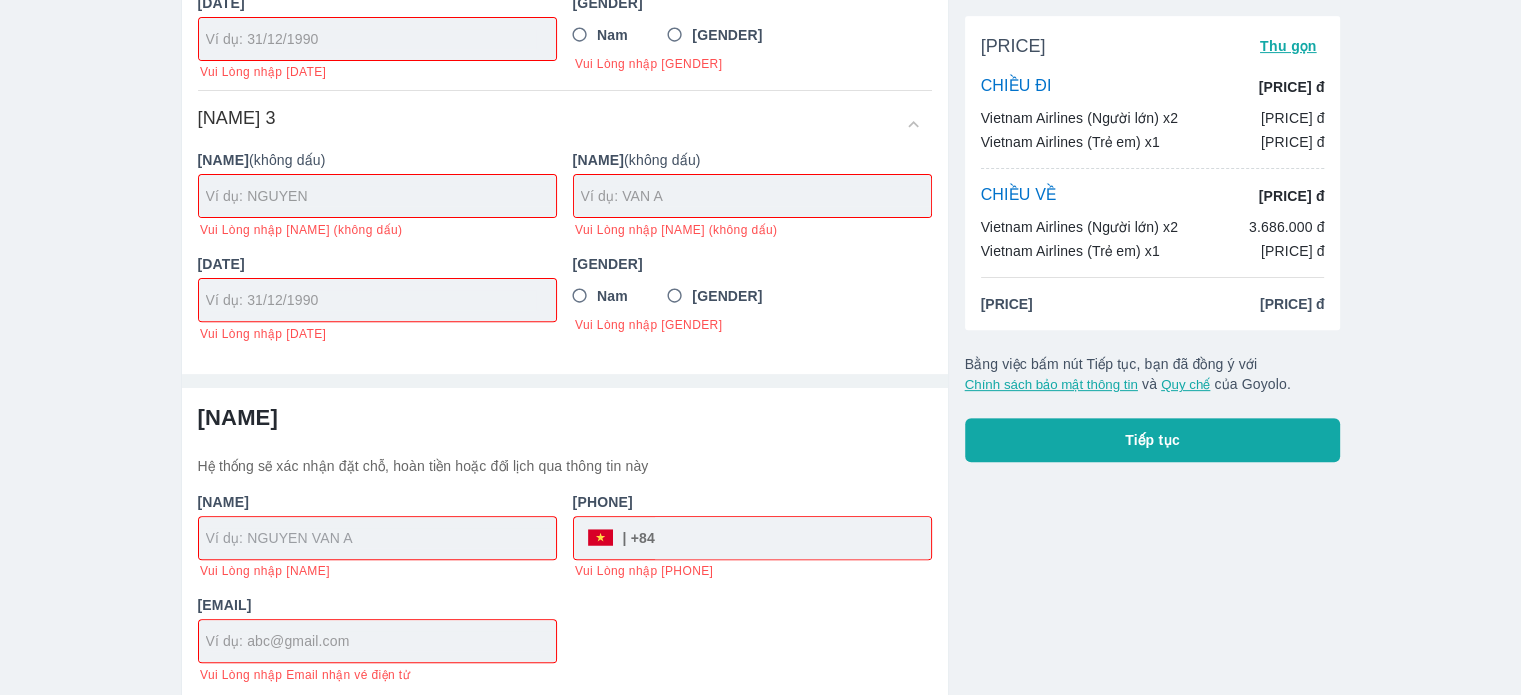 click at bounding box center (381, 538) 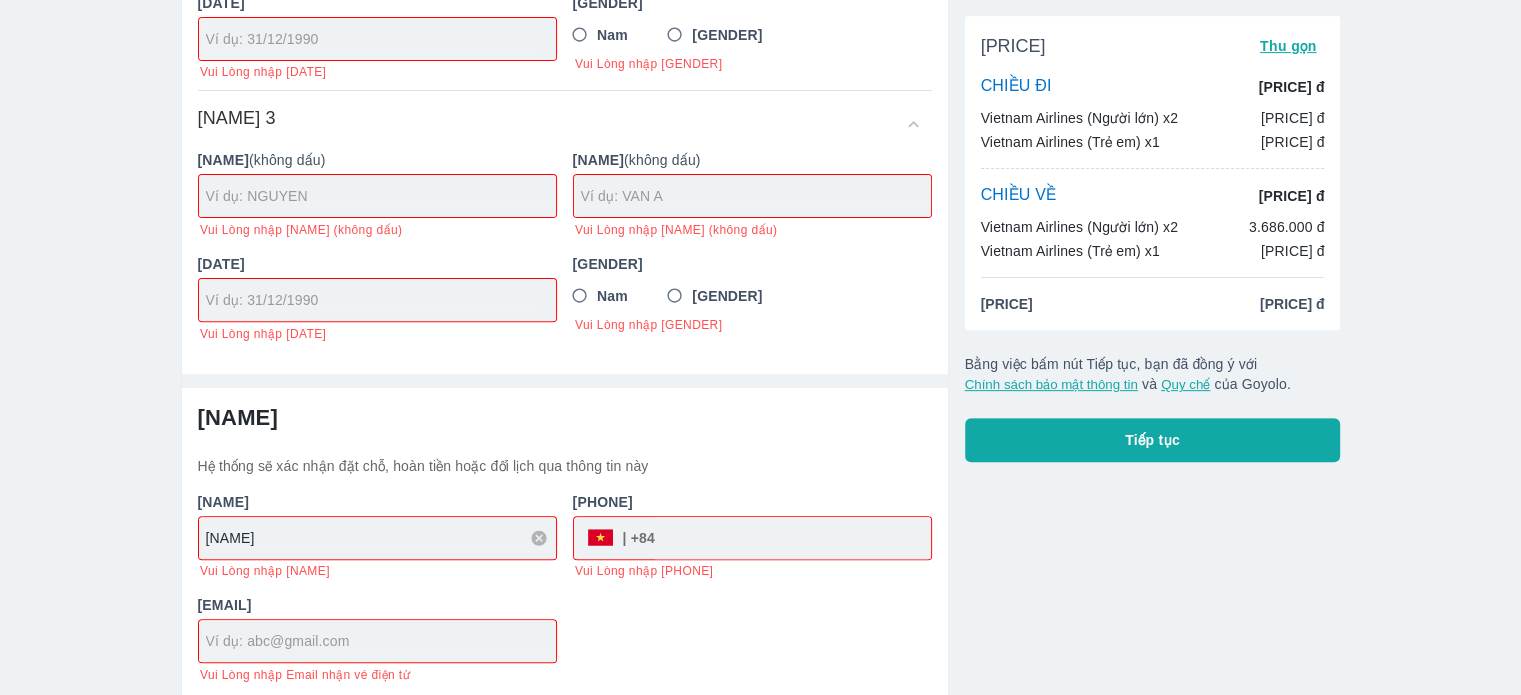 type on "[NAME]" 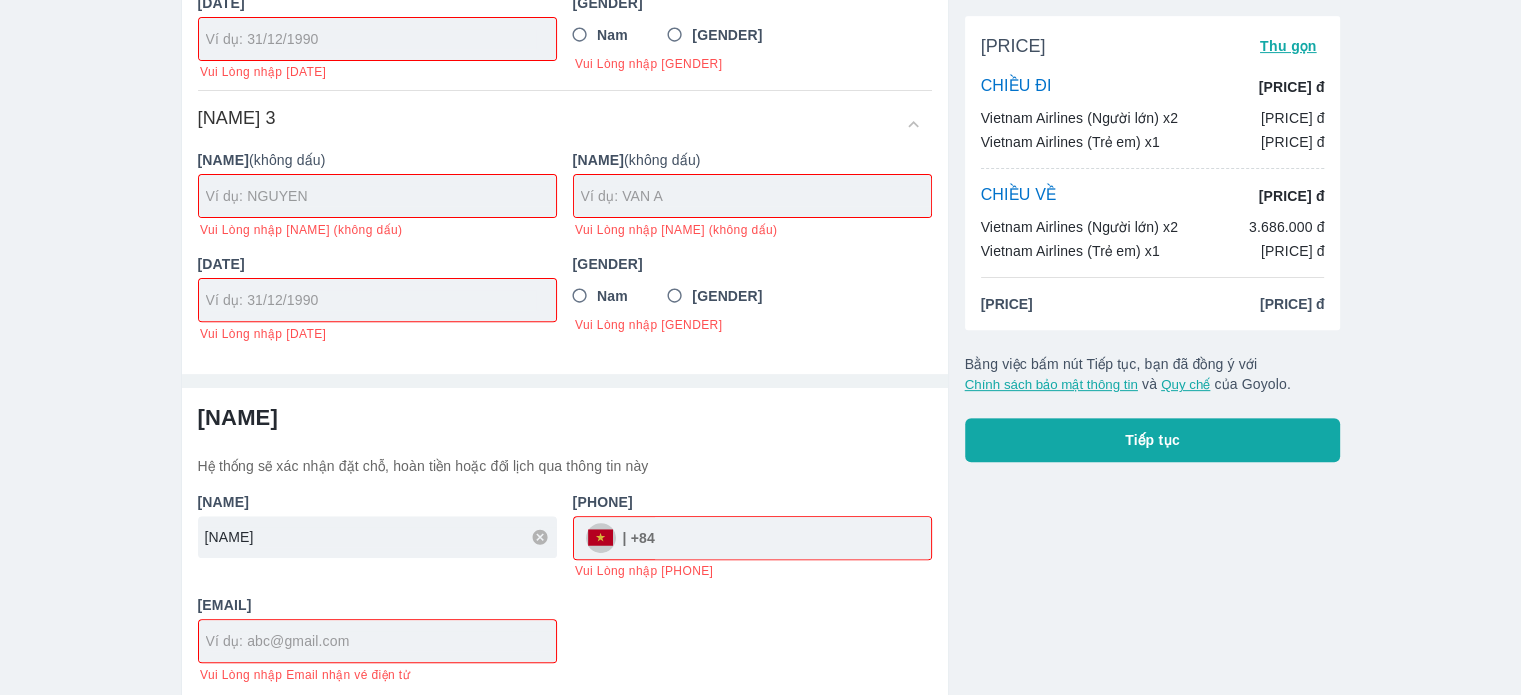 type 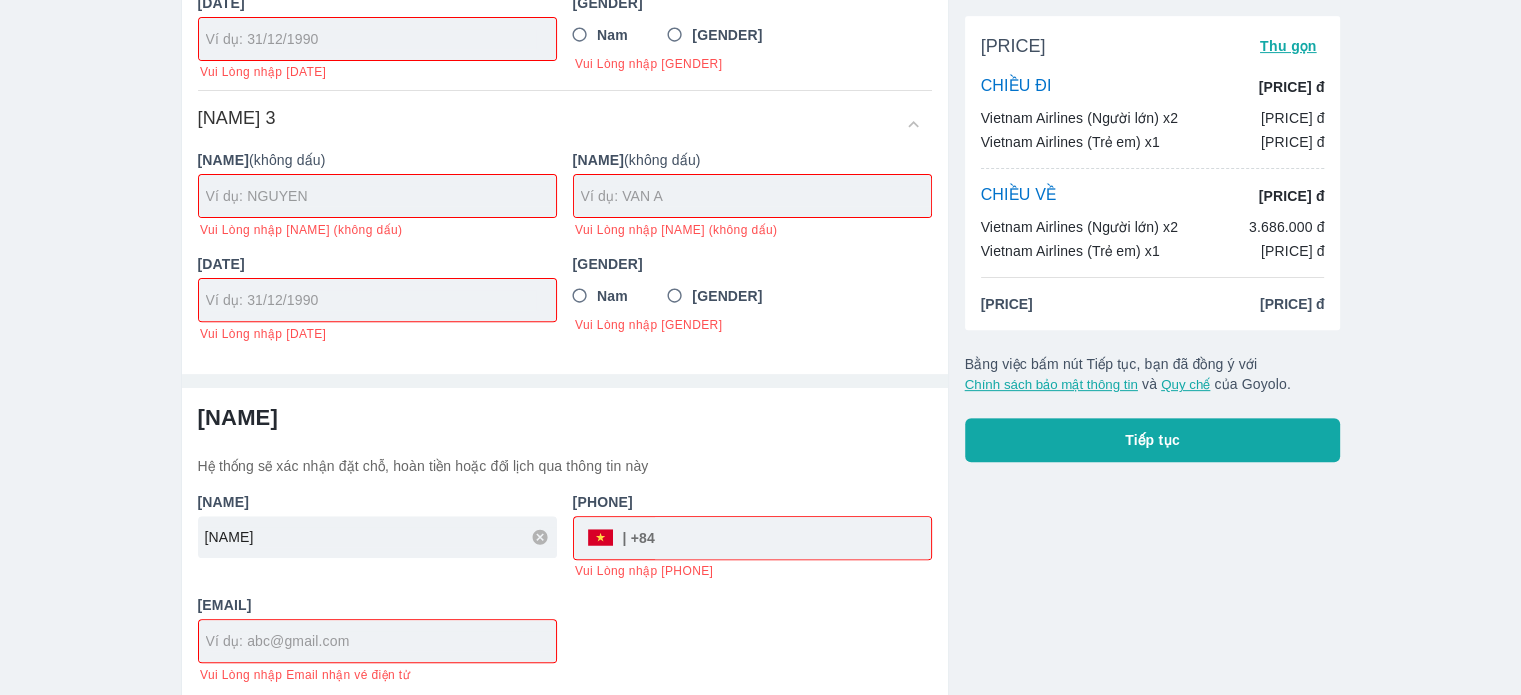 click at bounding box center [793, 538] 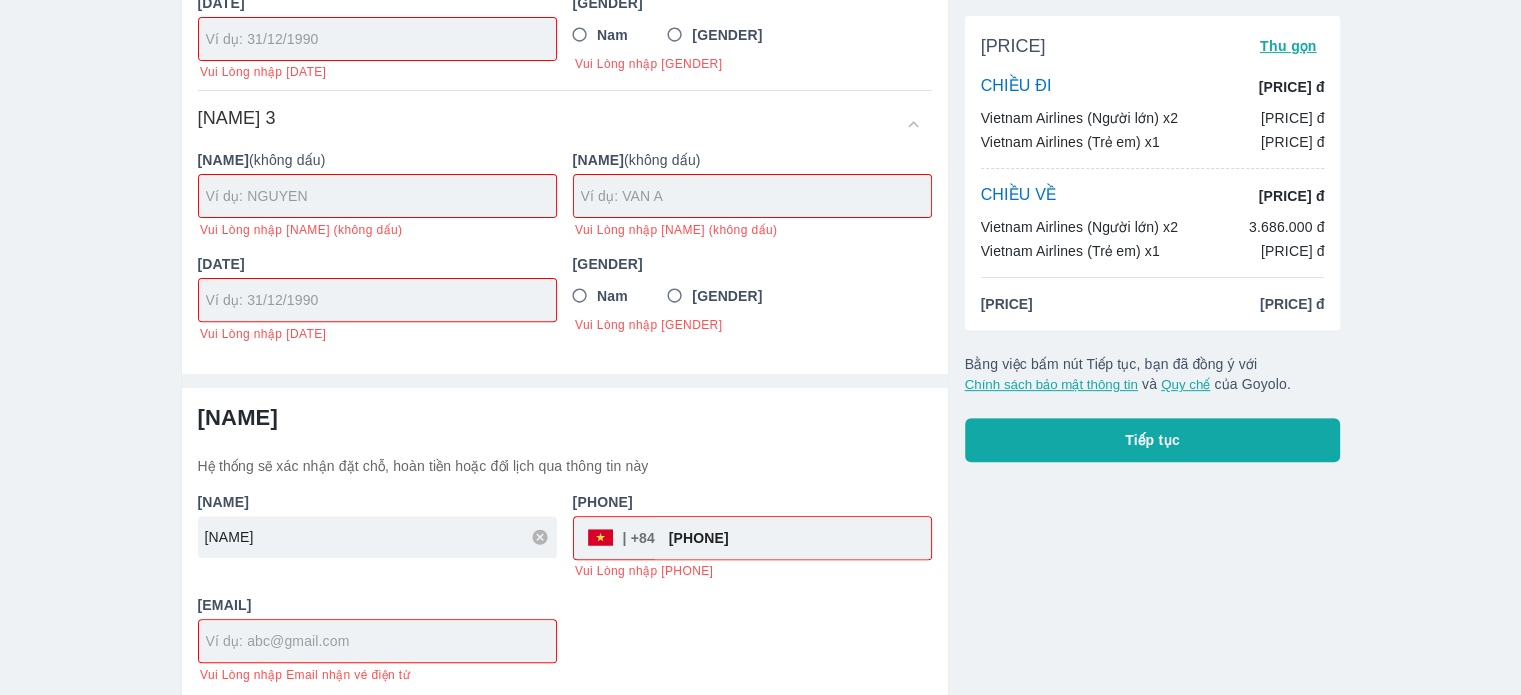type on "[PHONE]" 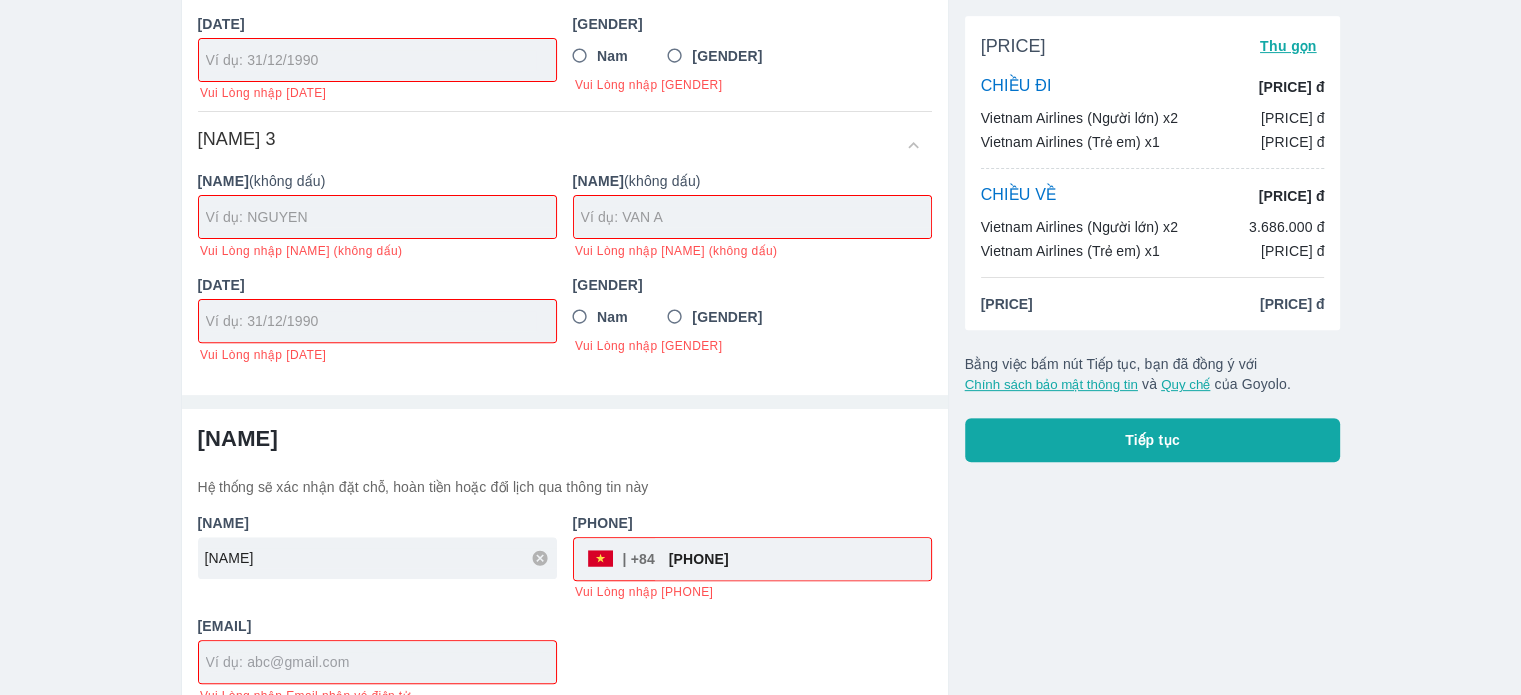 click at bounding box center [381, 662] 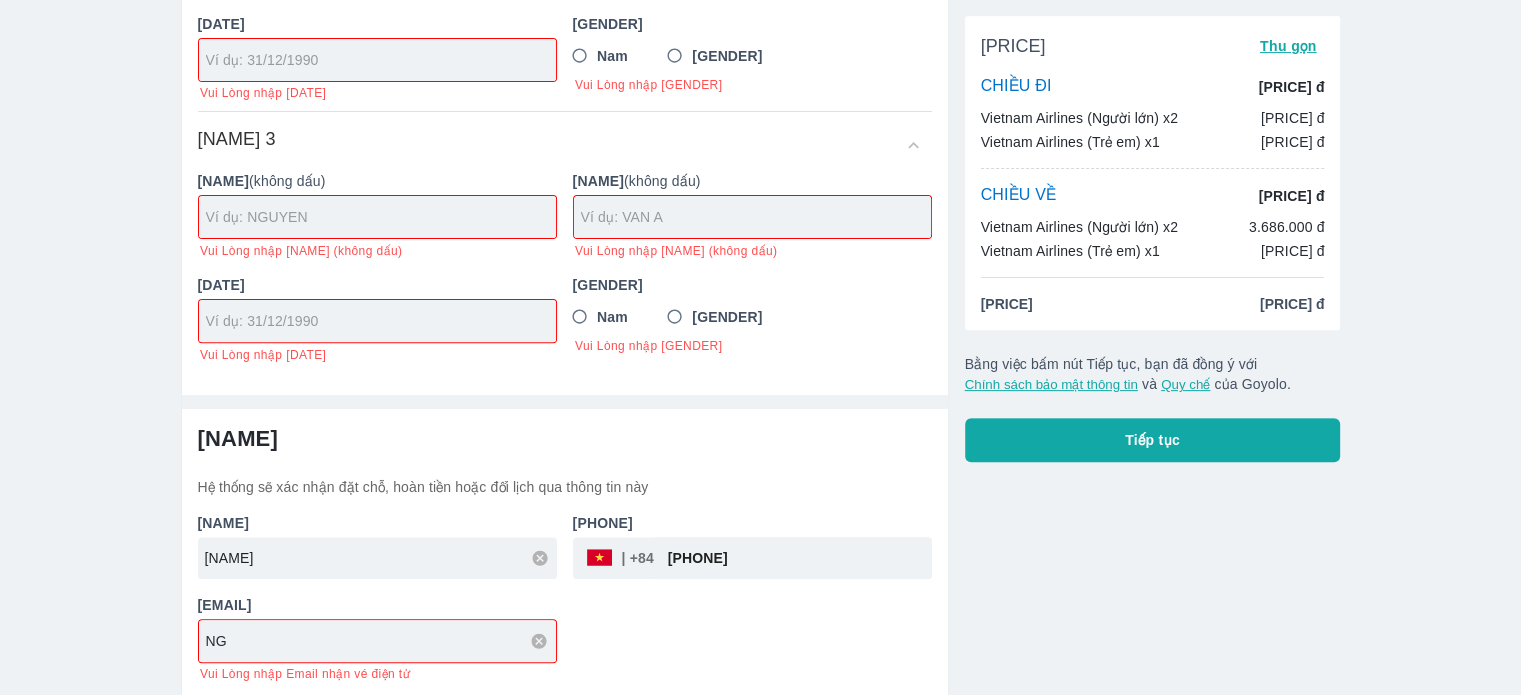 type on "N" 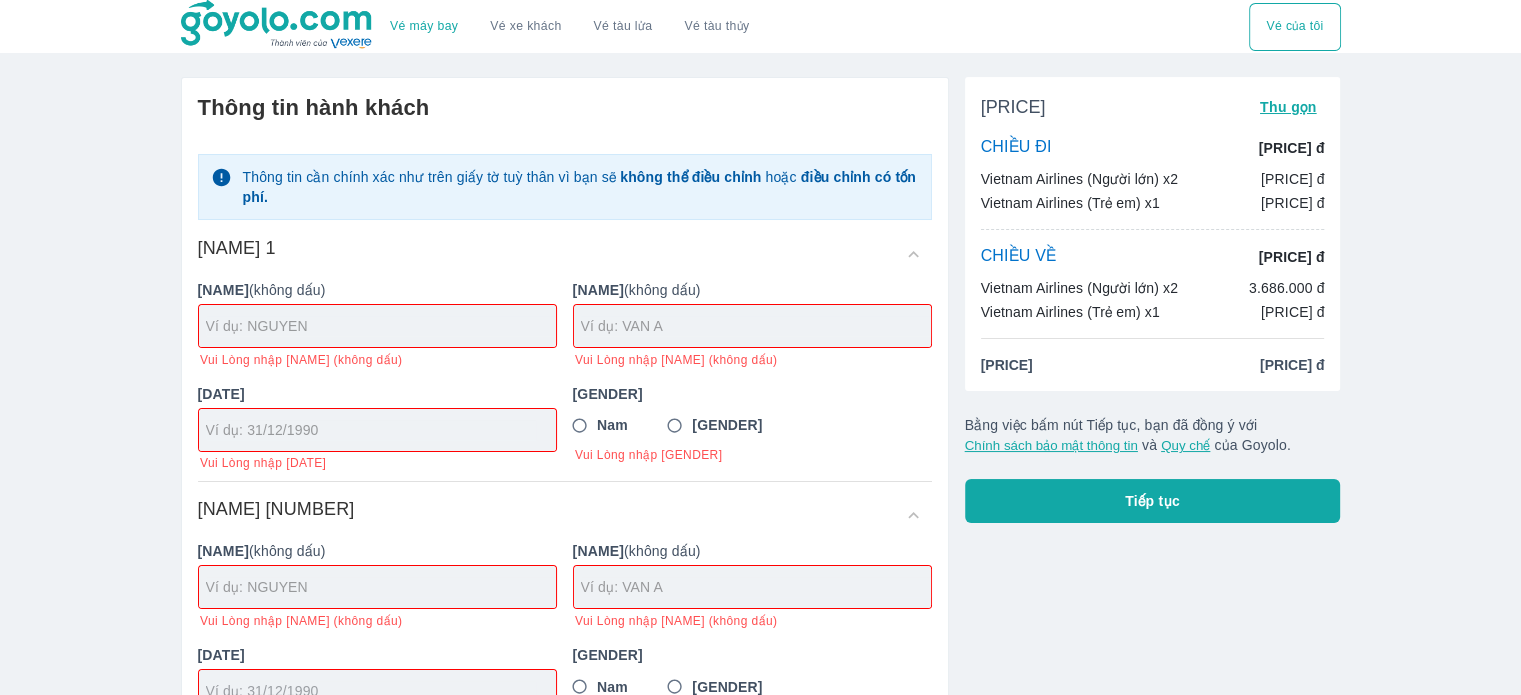 scroll, scrollTop: 0, scrollLeft: 0, axis: both 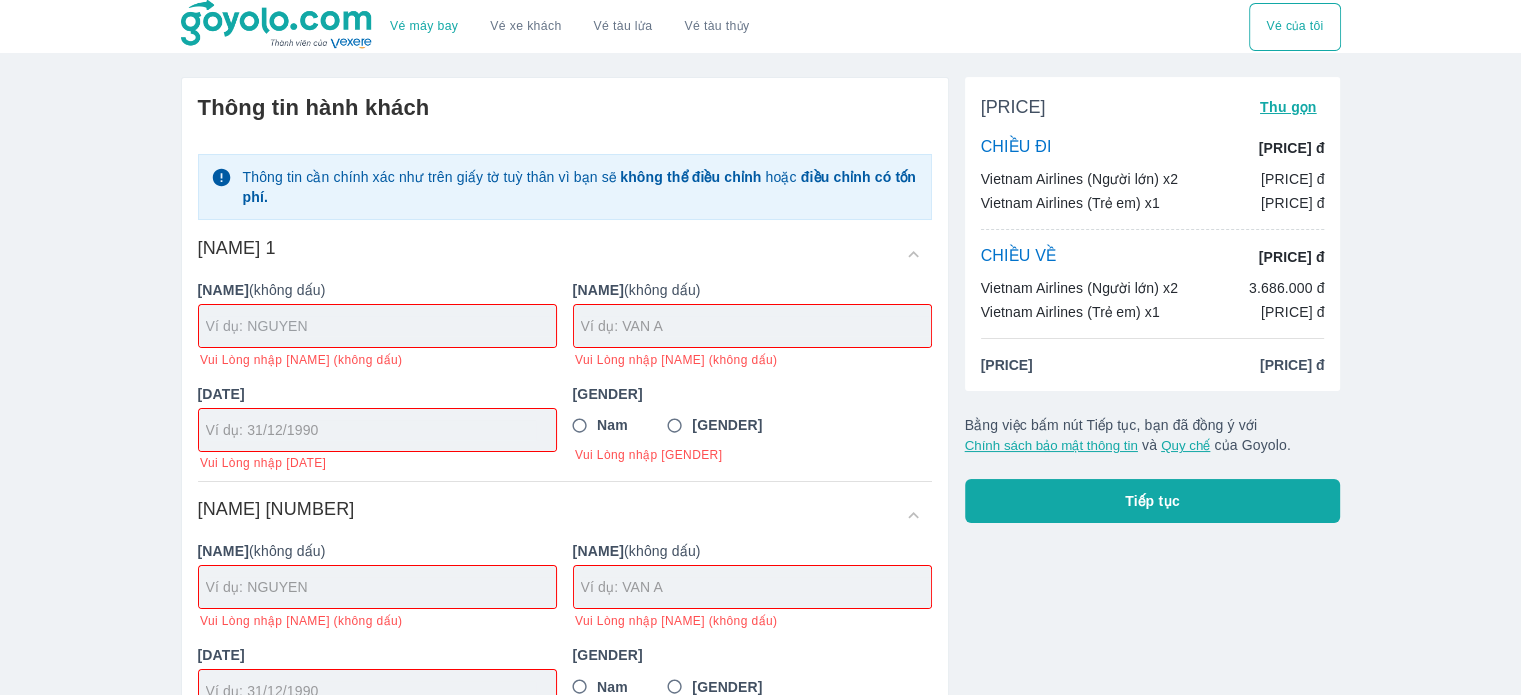 type on "[EMAIL]" 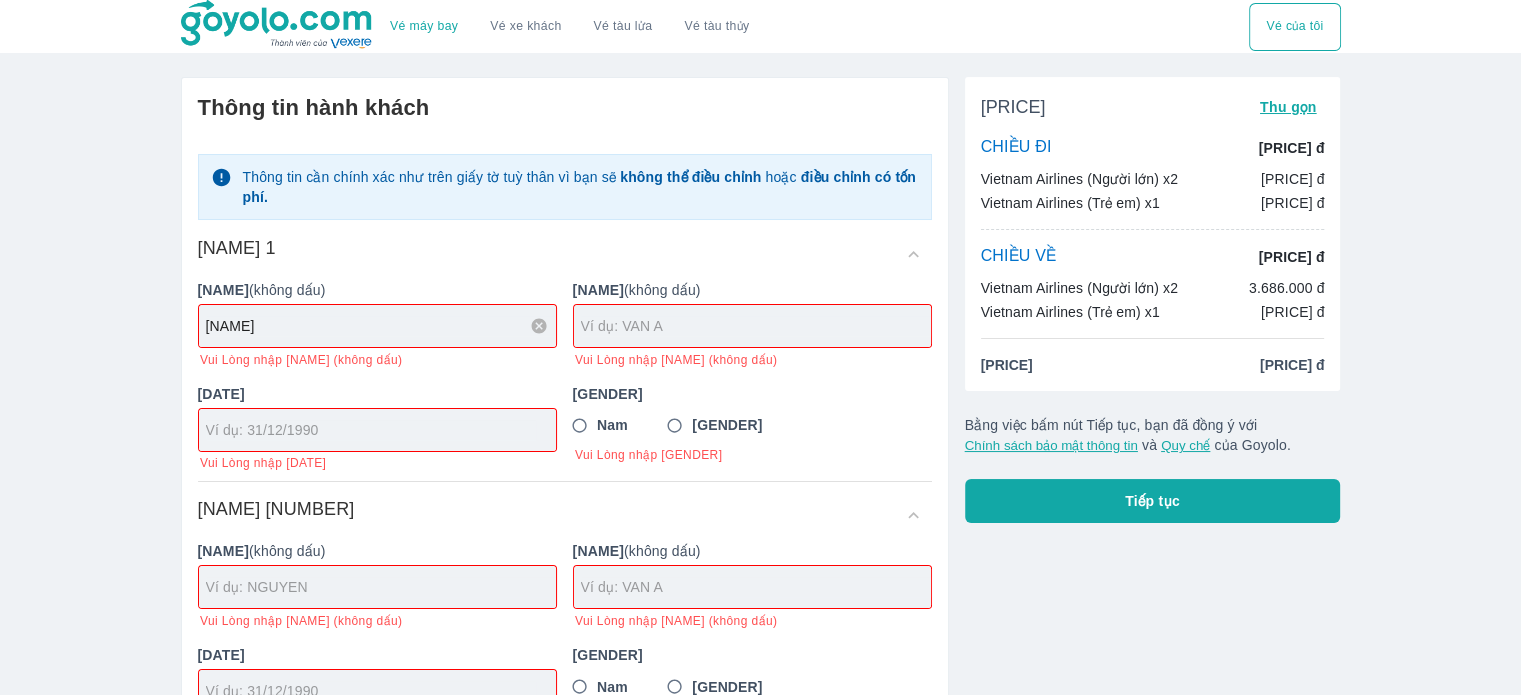 type on "[NAME]" 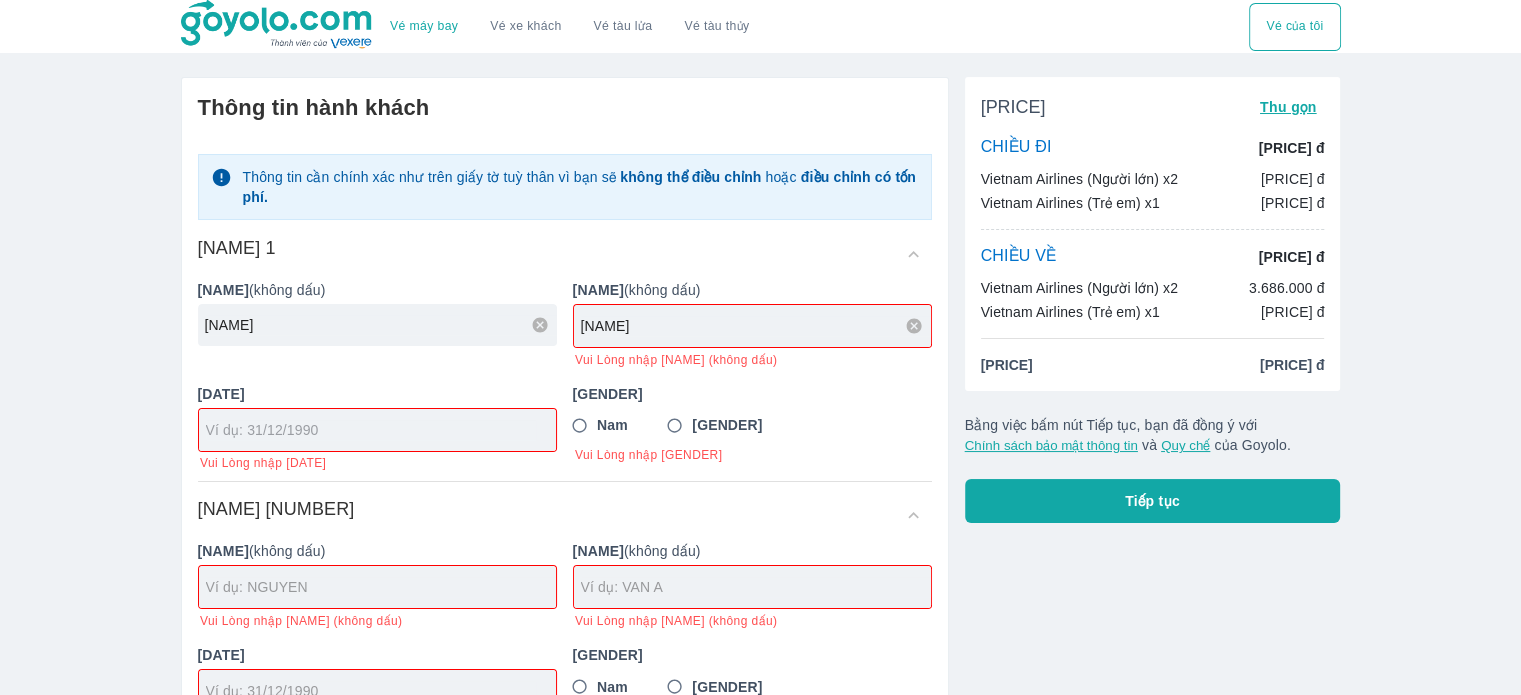 type on "[NAME]" 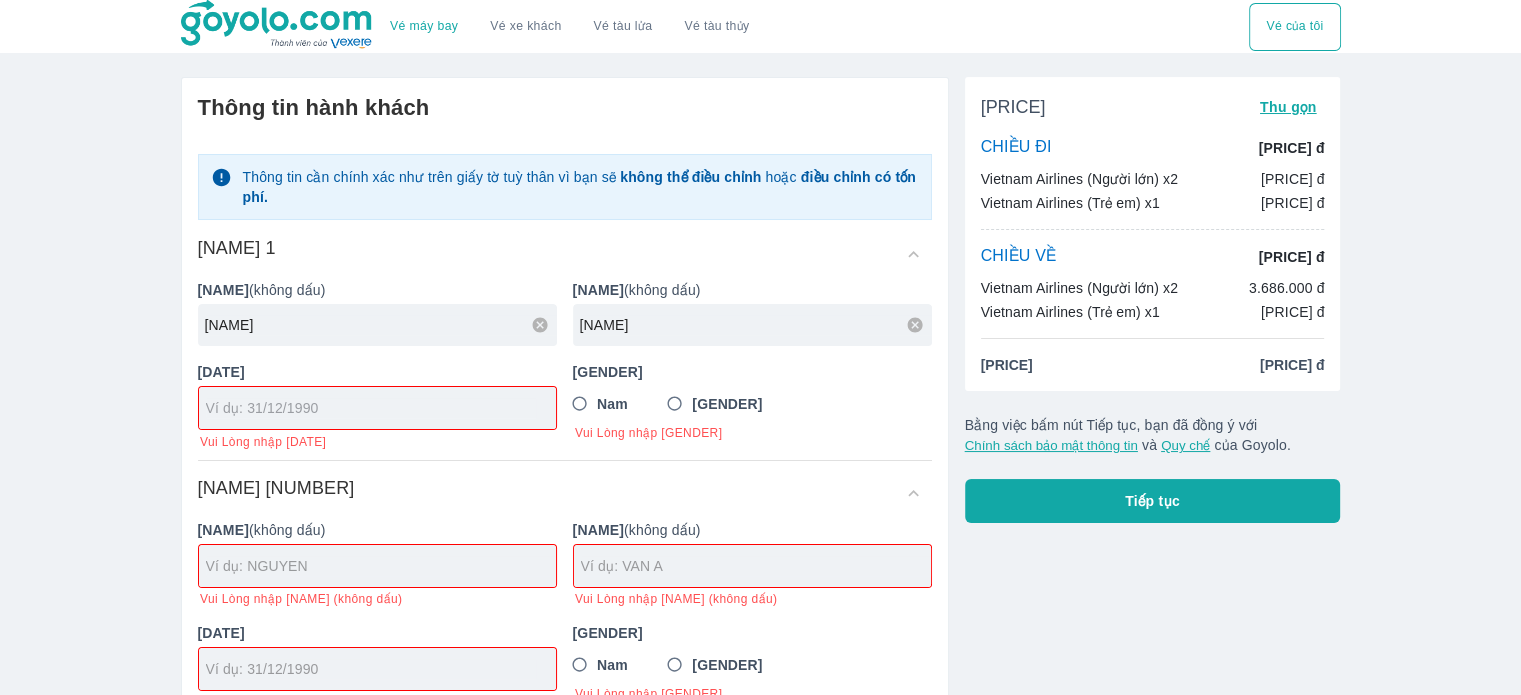 click at bounding box center [377, 408] 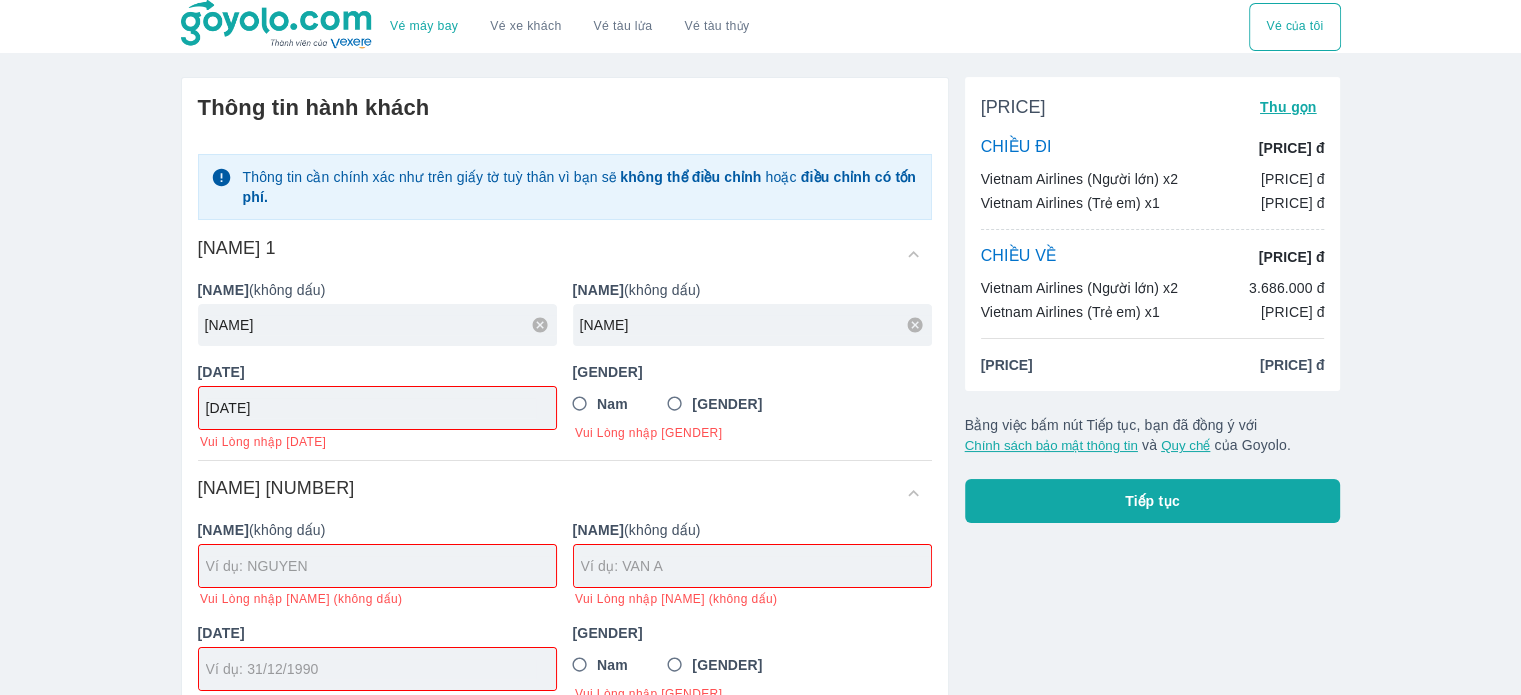 type on "[DATE]" 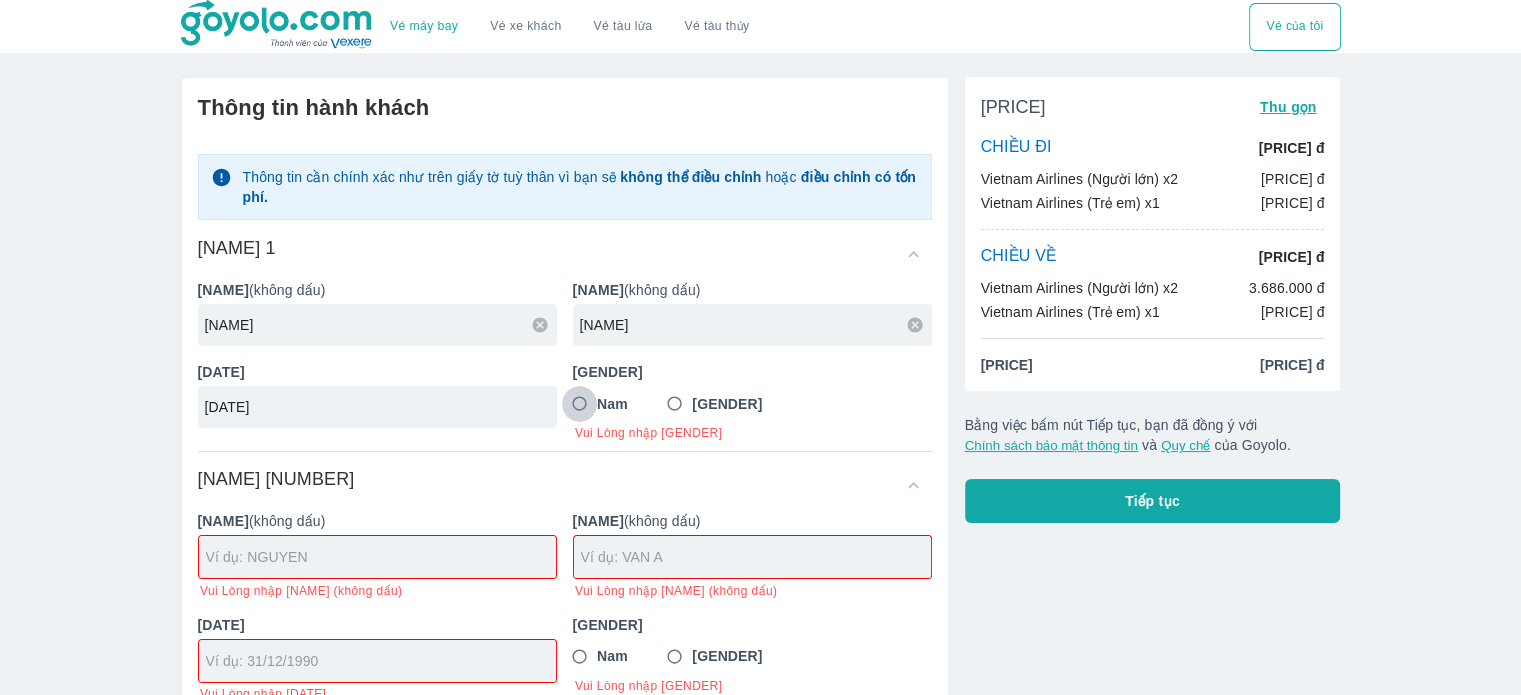 click on "Nam" at bounding box center [580, 404] 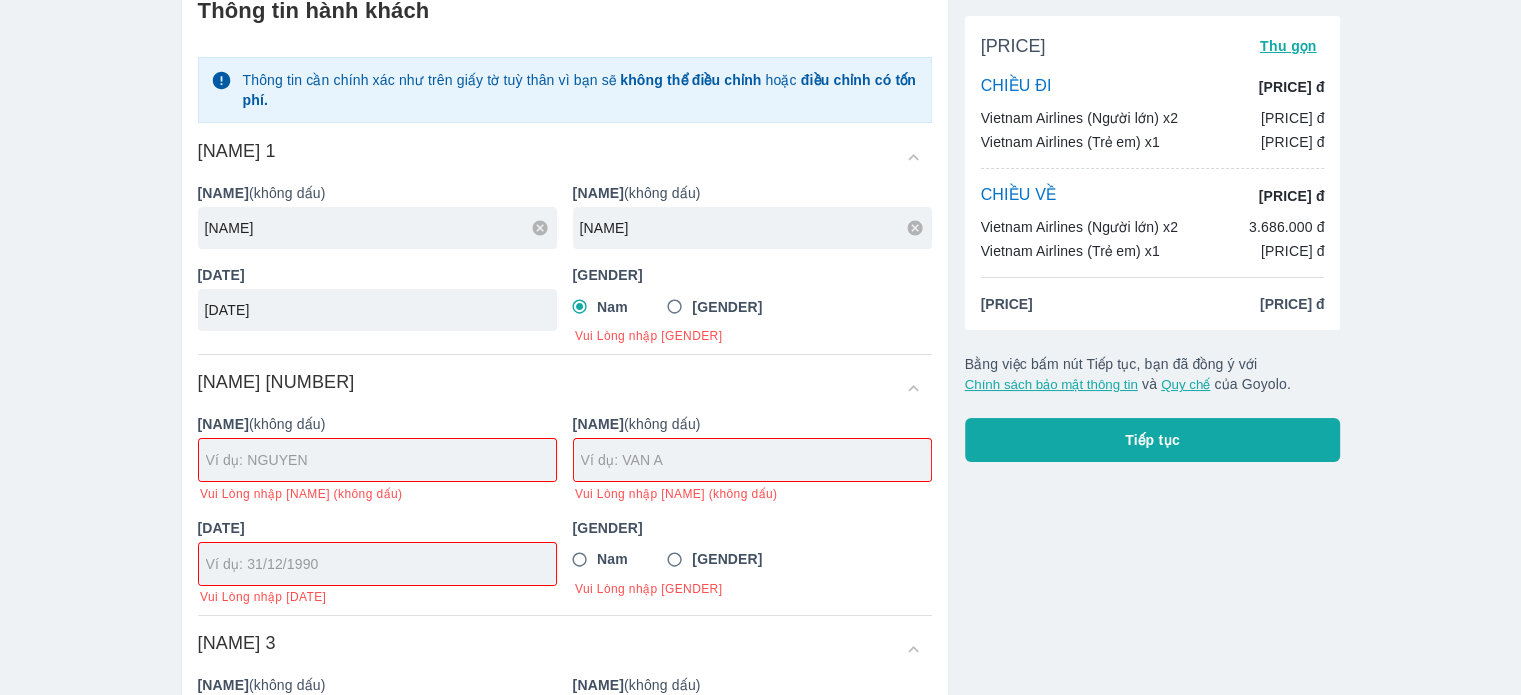 scroll, scrollTop: 100, scrollLeft: 0, axis: vertical 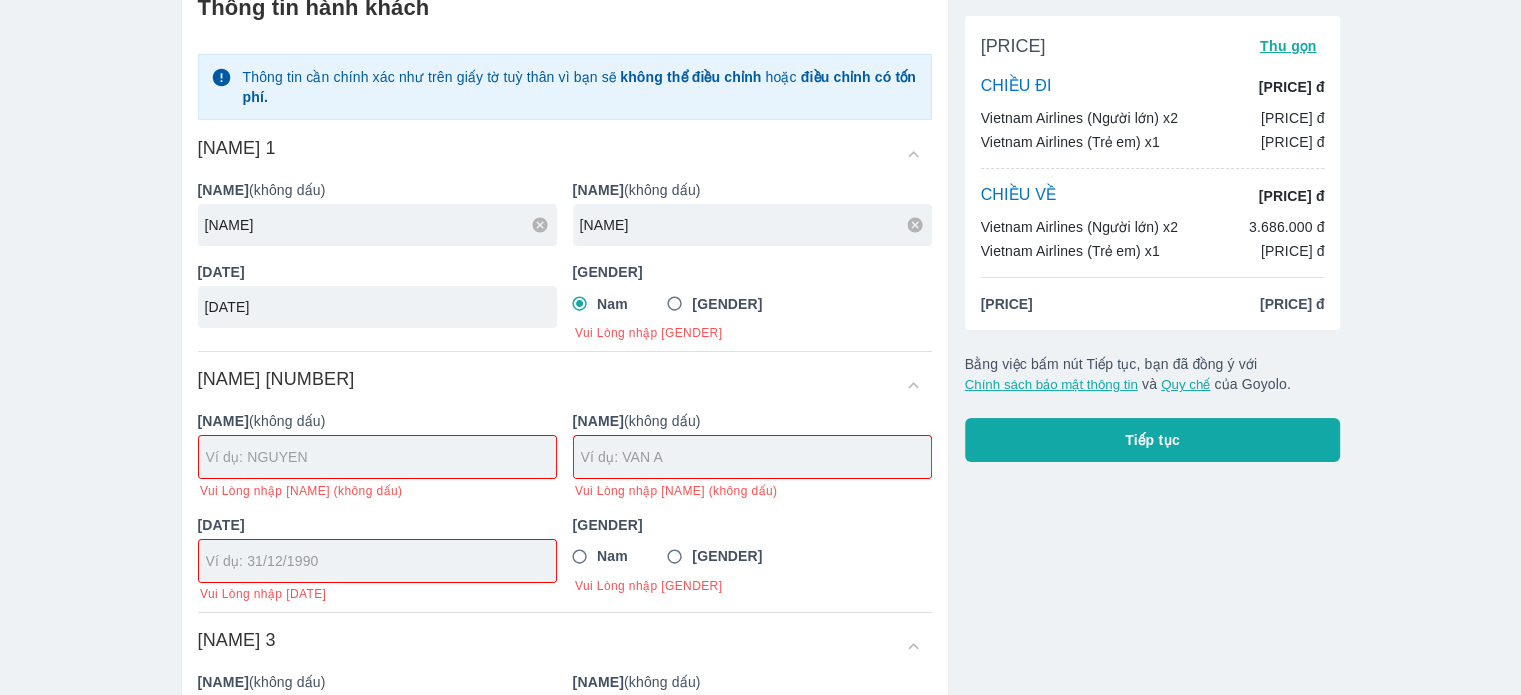click on "[NAME]  Vui Lòng nhập [NAME] (không dấu)" at bounding box center (369, 447) 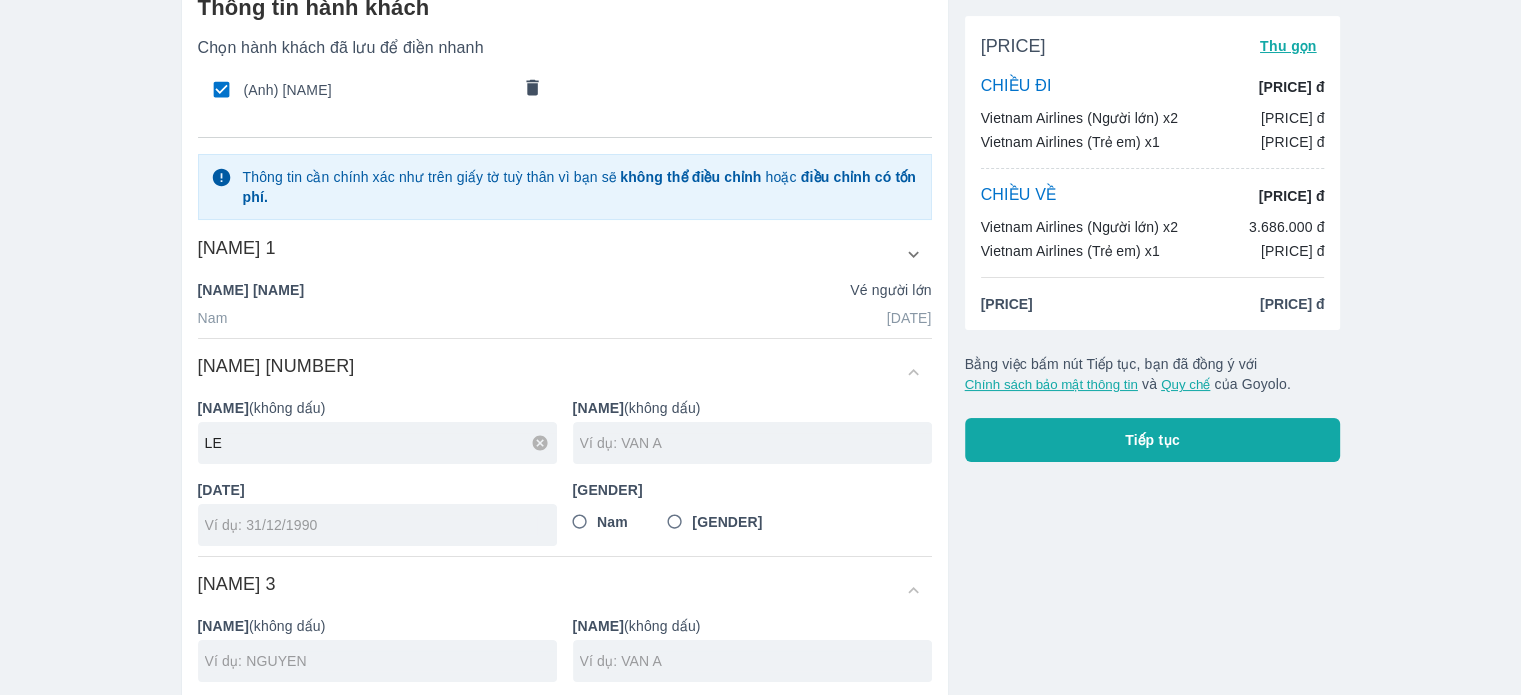 type on "LE" 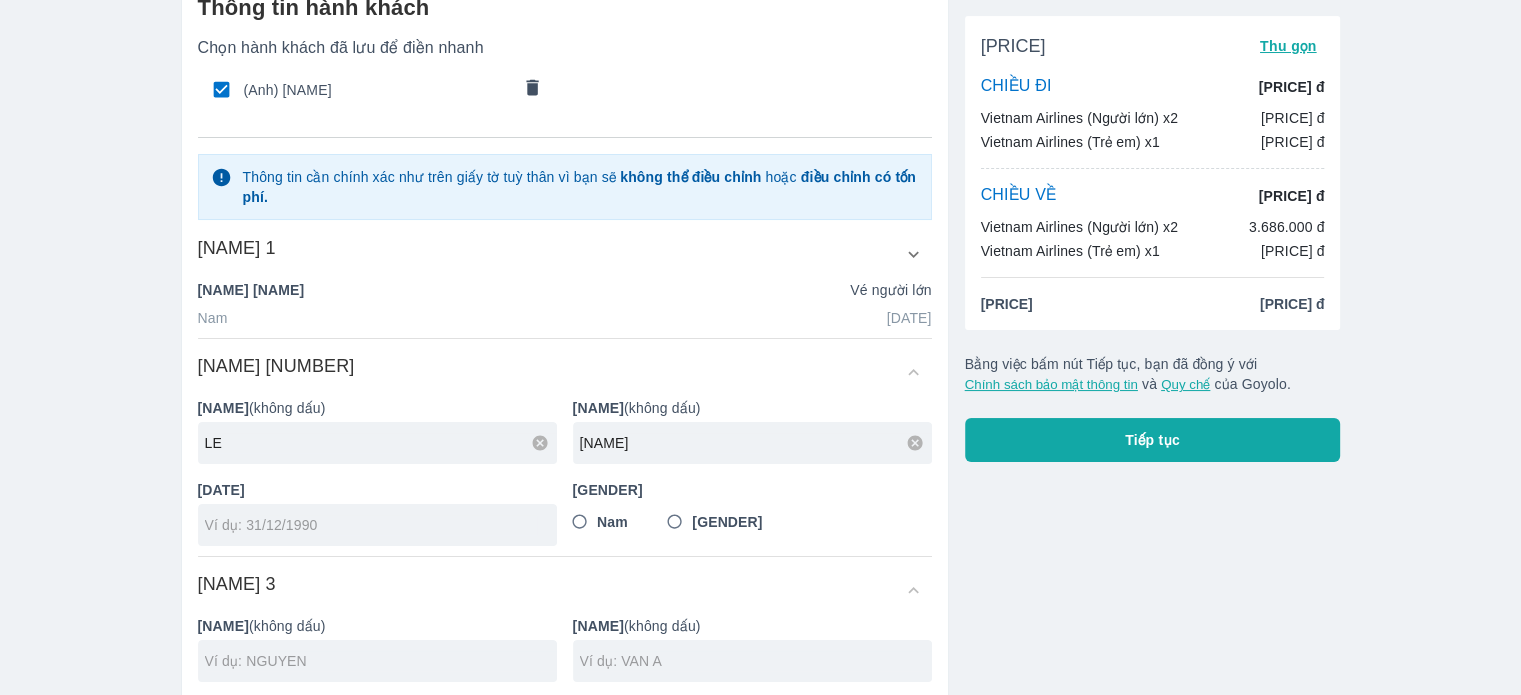 type on "[NAME]" 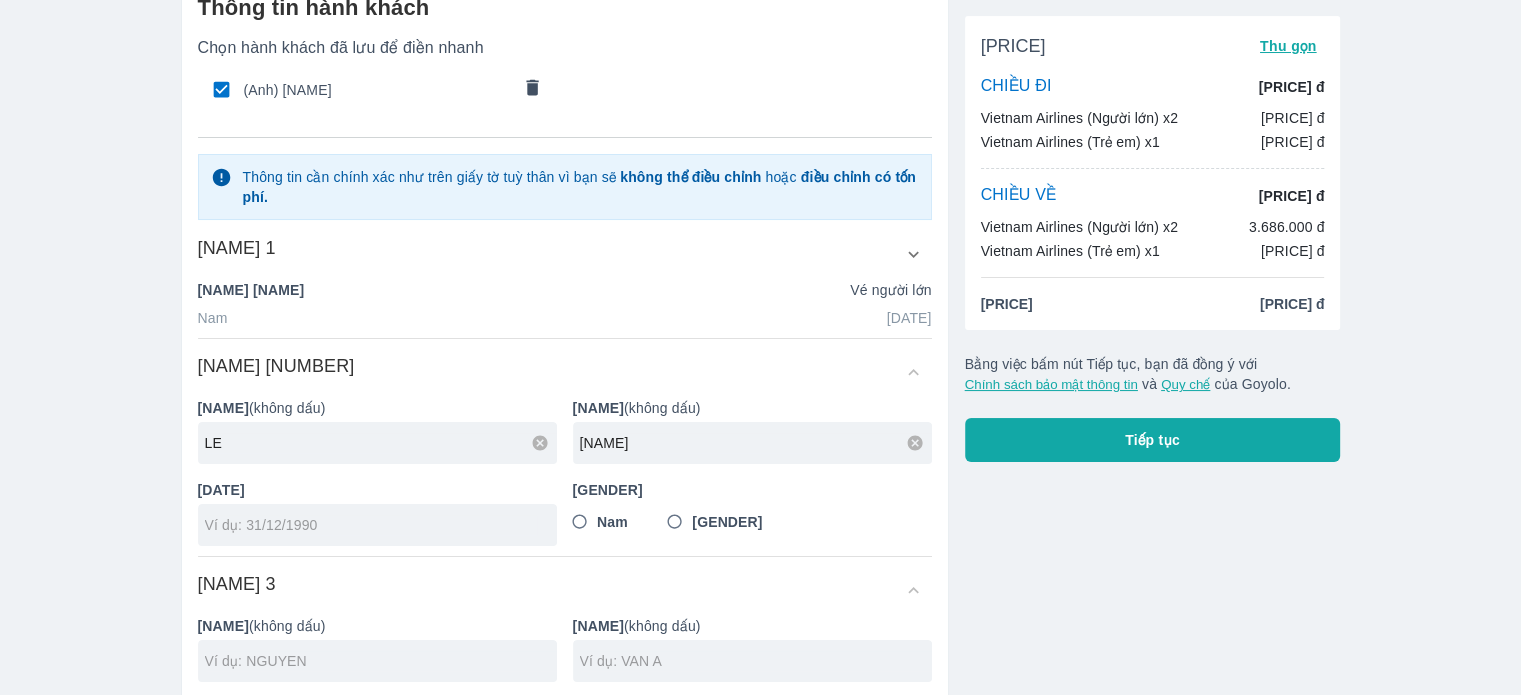 click on "Thông tin hành khách Chọn hành khách đã lưu để điền nhanh (Anh) [NAME]  Thông tin cần chính xác như trên giấy tờ tuỳ thân vì bạn sẽ   không thể điều chỉnh   hoặc   điều chỉnh có tốn phí. Hành khách   1 [NAME]  (không dấu) [NAME] [NAME] [DATE] [GENDER] [NAME]   [NAME] [GENDER] [DATE] Hành khách   2 [NAME]  (không dấu) [NAME] [NAME] [DATE] [GENDER] [NAME] Hành khách   3 [NAME]  (không dấu) Vui Lòng nhập [NAME] (không dấu) [DATE] Vui Lòng nhập [DATE] [GENDER] Vui Lòng nhập [GENDER] Thông tin liên hệ Tên người liên hệ [NAME] [PHONE] [EMAIL] Thu gọn" at bounding box center (760, 489) 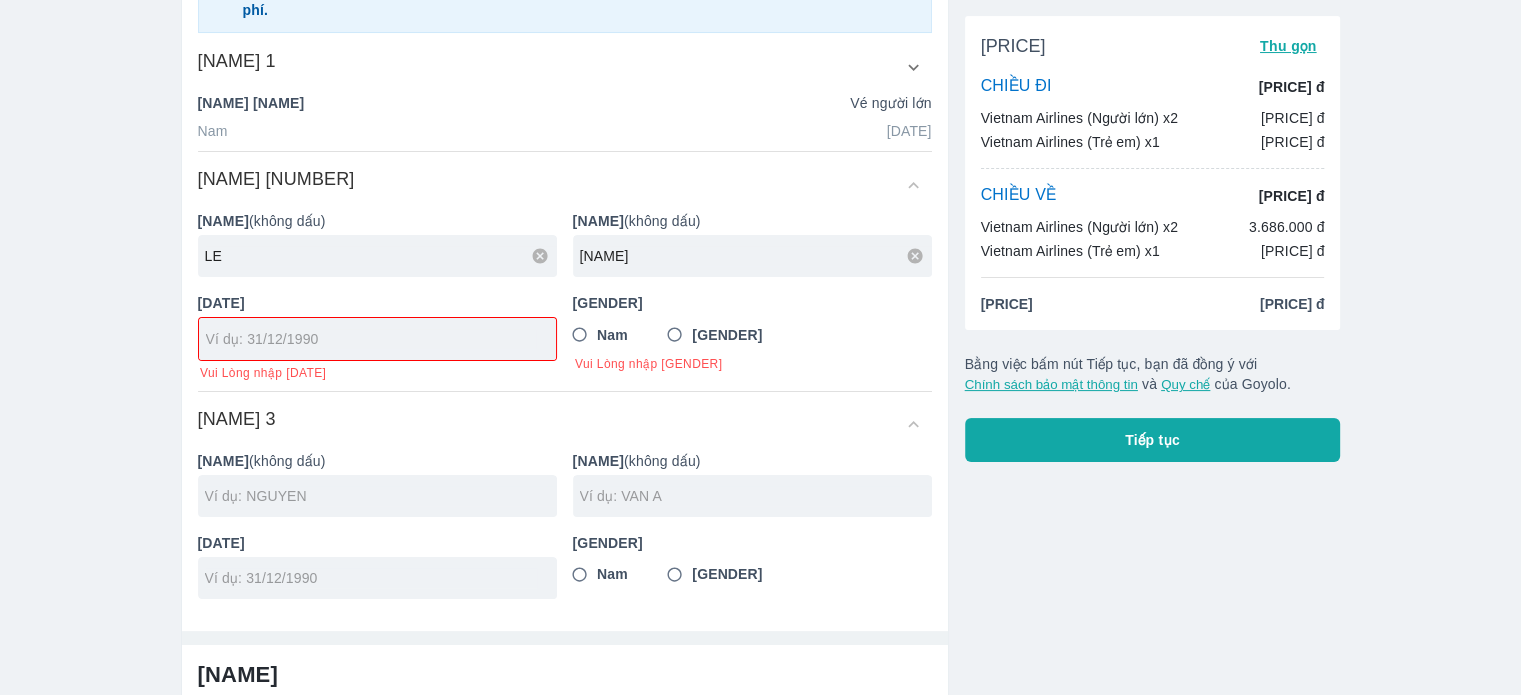 scroll, scrollTop: 300, scrollLeft: 0, axis: vertical 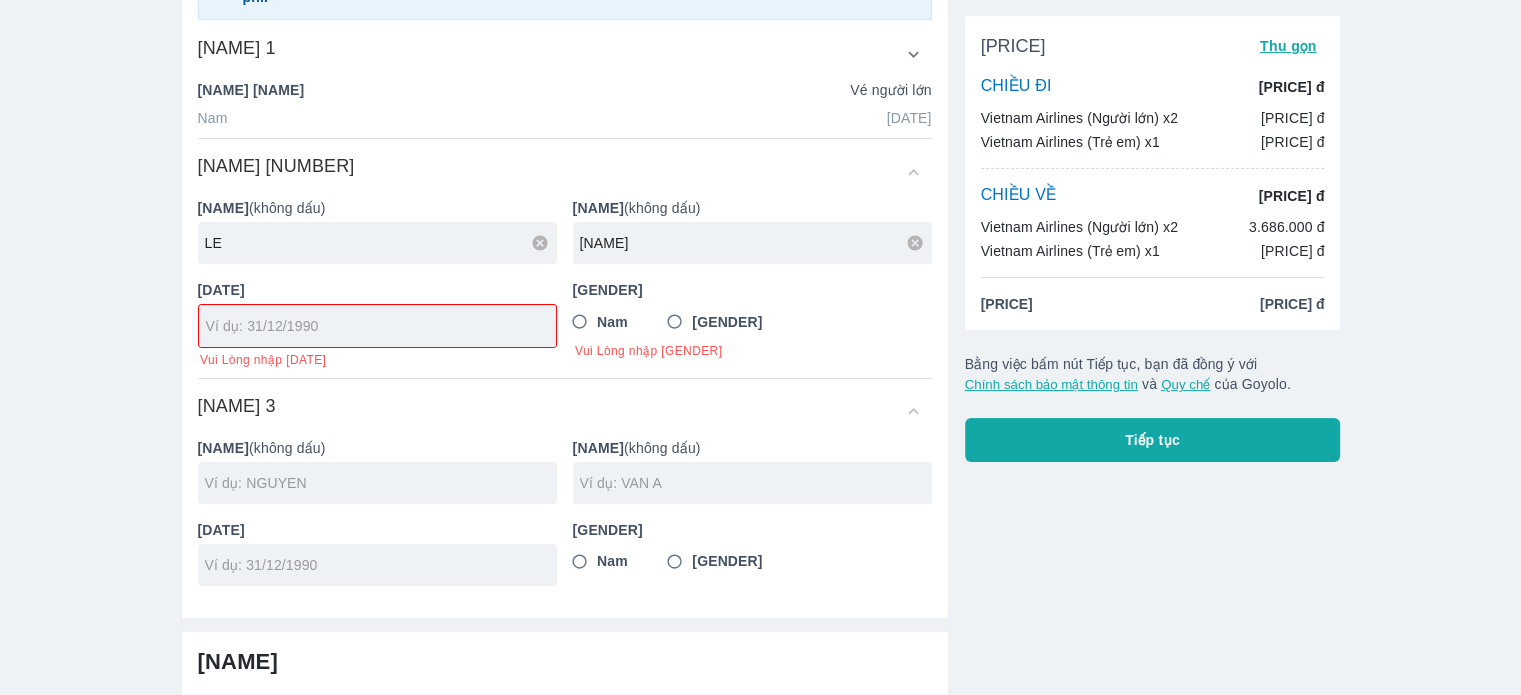 click at bounding box center (377, 326) 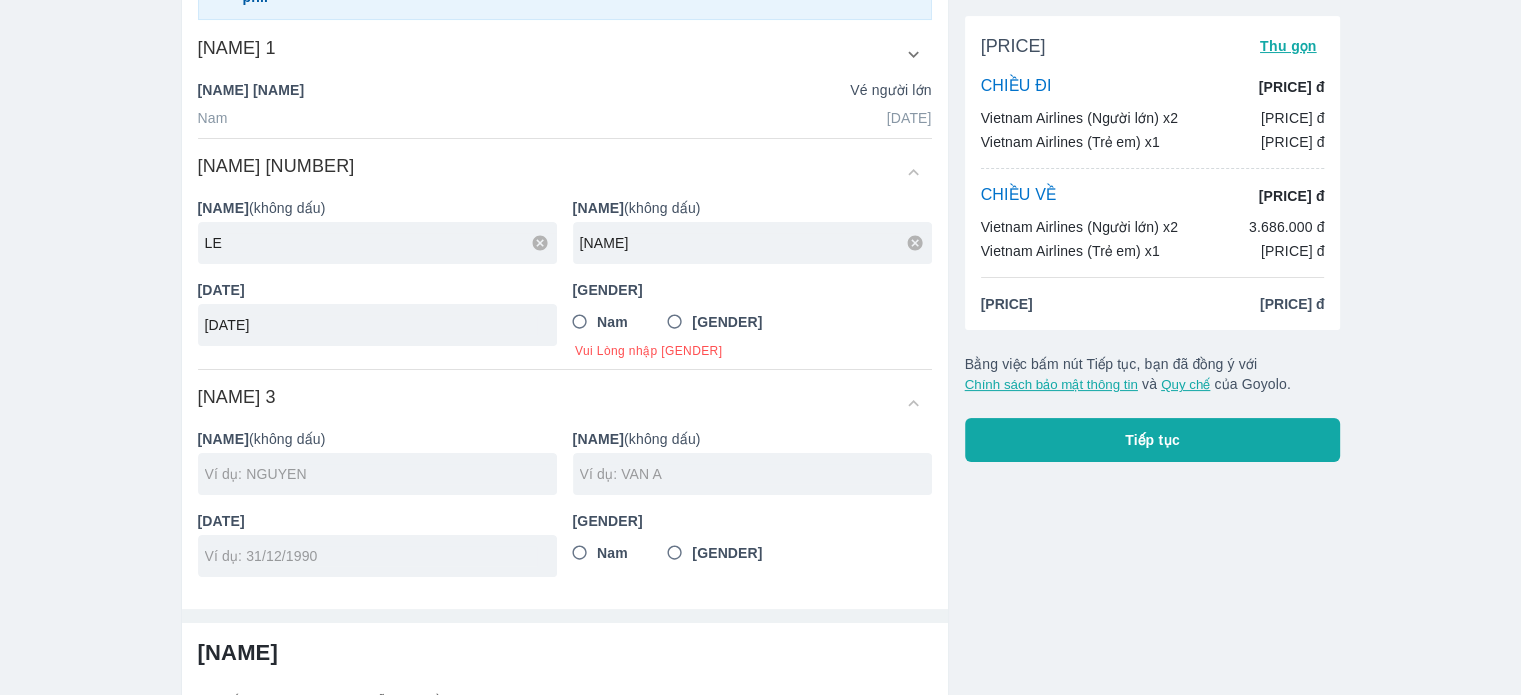 type on "[DATE]" 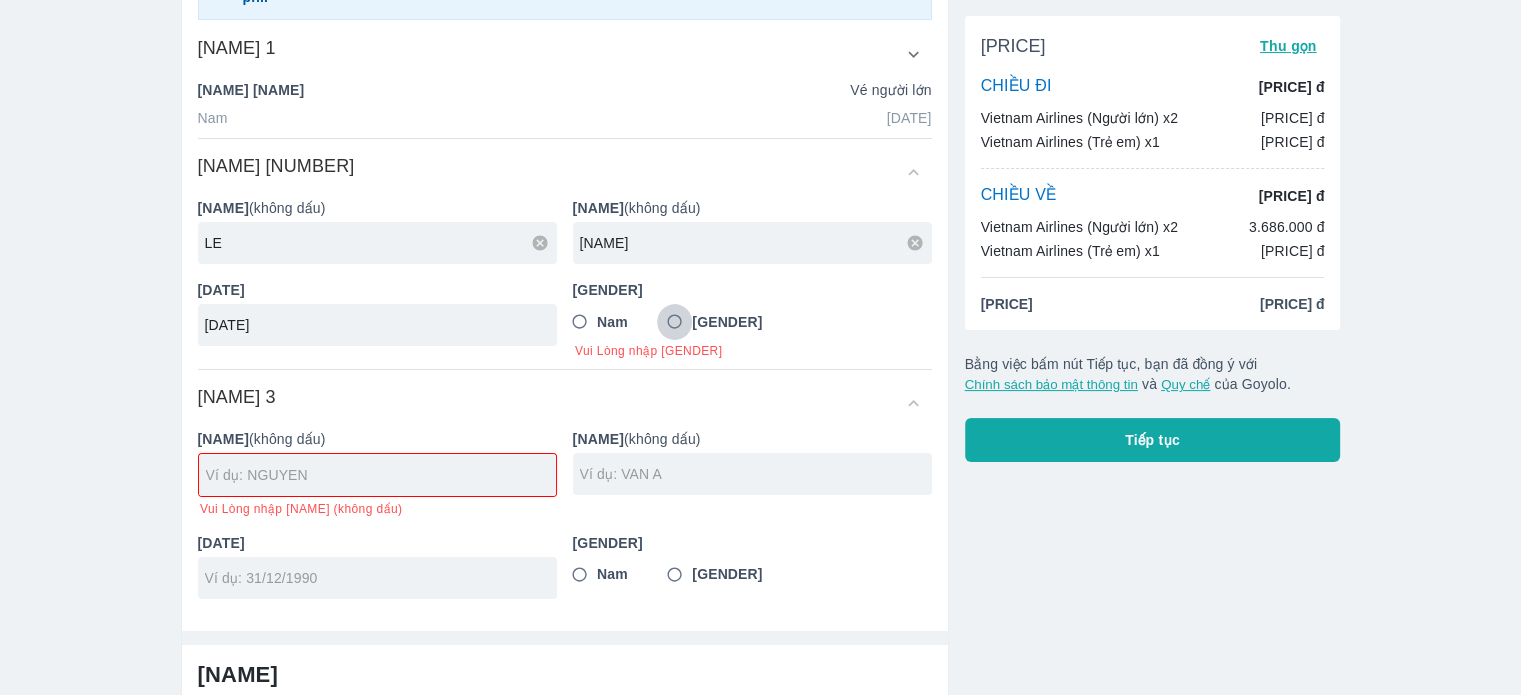 click on "[GENDER]" at bounding box center (675, 322) 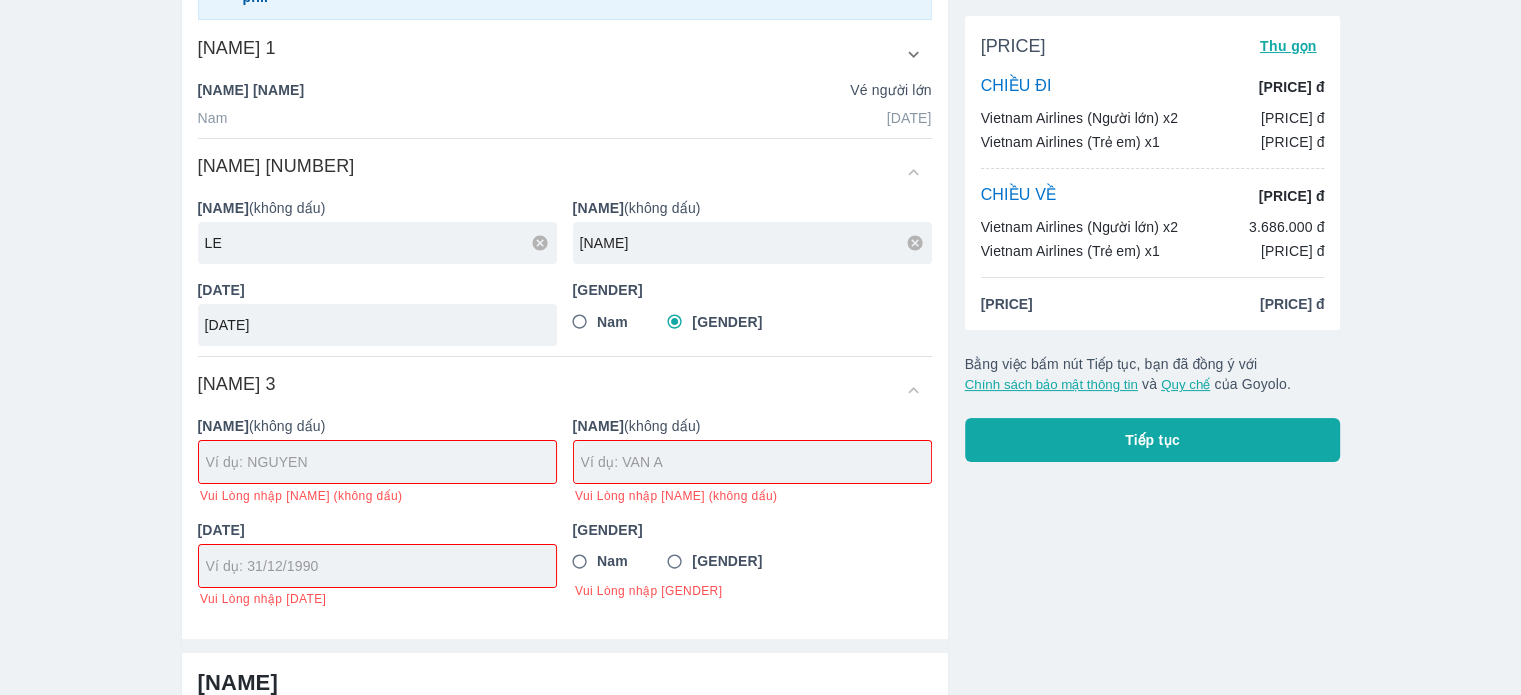 click on "Thông tin hành khách Chọn hành khách đã lưu để điền nhanh (Anh) [NAME]  Thông tin cần chính xác như trên giấy tờ tuỳ thân vì bạn sẽ   không thể điều chỉnh   hoặc   điều chỉnh có tốn phí. Hành khách   1 [NAME]  (không dấu) [NAME] [NAME] [DATE] [GENDER] [NAME]   [NAME] [GENDER] [DATE] Hành khách   2 [NAME]  (không dấu) [NAME] [NAME] [DATE] [GENDER] [NAME] Hành khách   3 [NAME]  (không dấu) Vui Lòng nhập [NAME] (không dấu) [DATE] Vui Lòng nhập [DATE] [GENDER] Vui Lòng nhập [GENDER]" at bounding box center [760, 311] 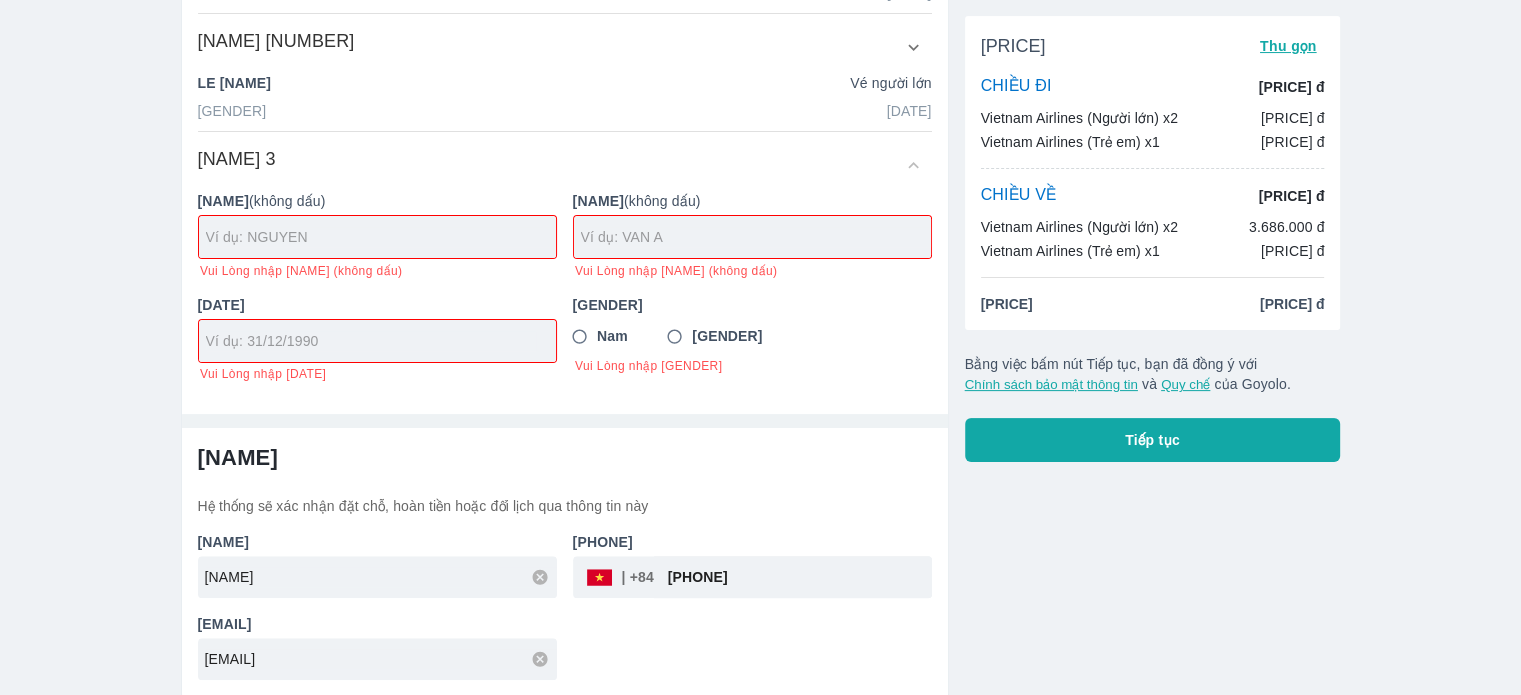 scroll, scrollTop: 424, scrollLeft: 0, axis: vertical 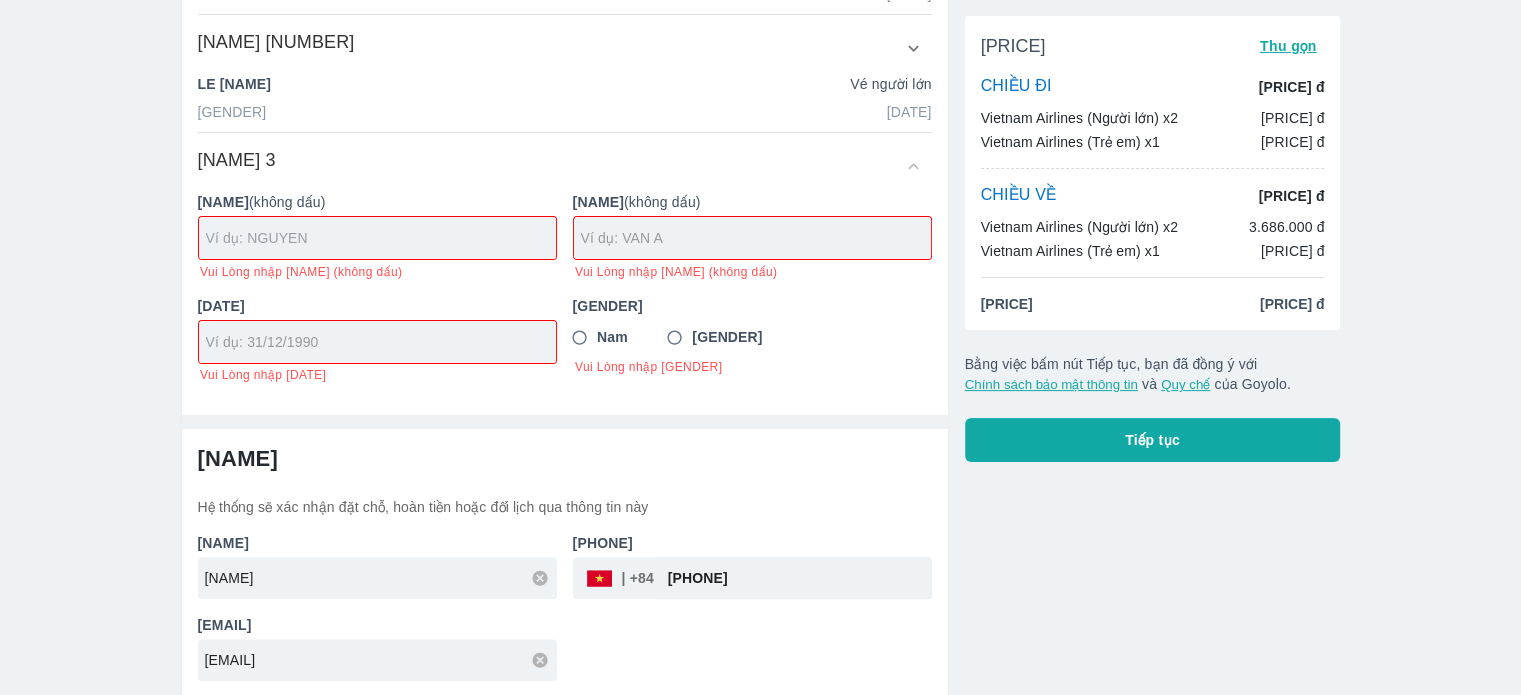 click at bounding box center [381, 238] 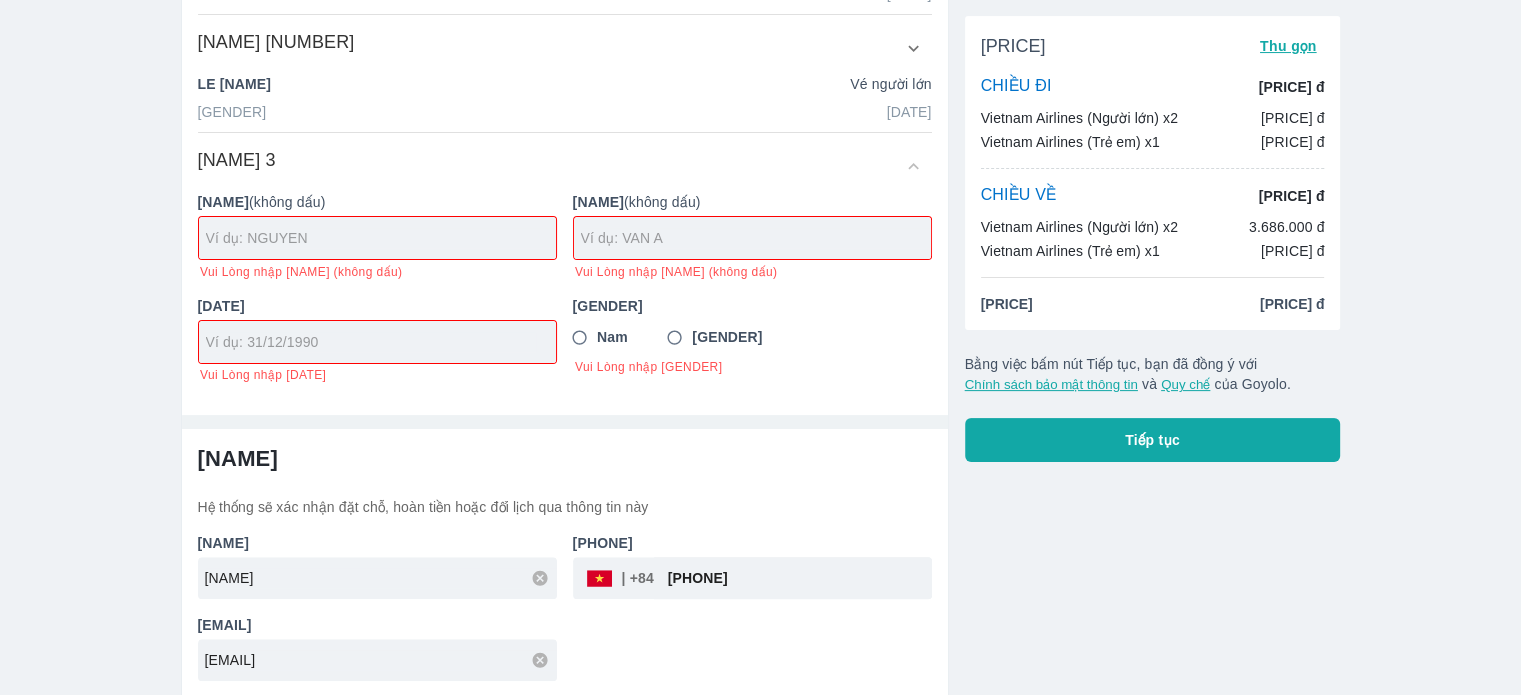 click on "Thông tin hành khách Chọn hành khách đã lưu để điền nhanh (Anh) [NAME]  (Chị) [NAME]  Thông tin cần chính xác như trên giấy tờ tuỳ thân vì bạn sẽ   không thể điều chỉnh   hoặc   điều chỉnh có tốn phí. Hành khách   1 [NAME]  (không dấu) [NAME] [NAME] [DATE] [GENDER] [NAME]   [NAME] [GENDER] [DATE] Hành khách   2 [NAME]  (không dấu) [NAME] [NAME] [DATE] [GENDER] [NAME] Hành khách   3 [NAME]  (không dấu) Vui Lòng nhập [NAME] (không dấu) [DATE] Vui Lòng nhập [DATE] [GENDER] Vui Lòng nhập [GENDER]" at bounding box center (760, 137) 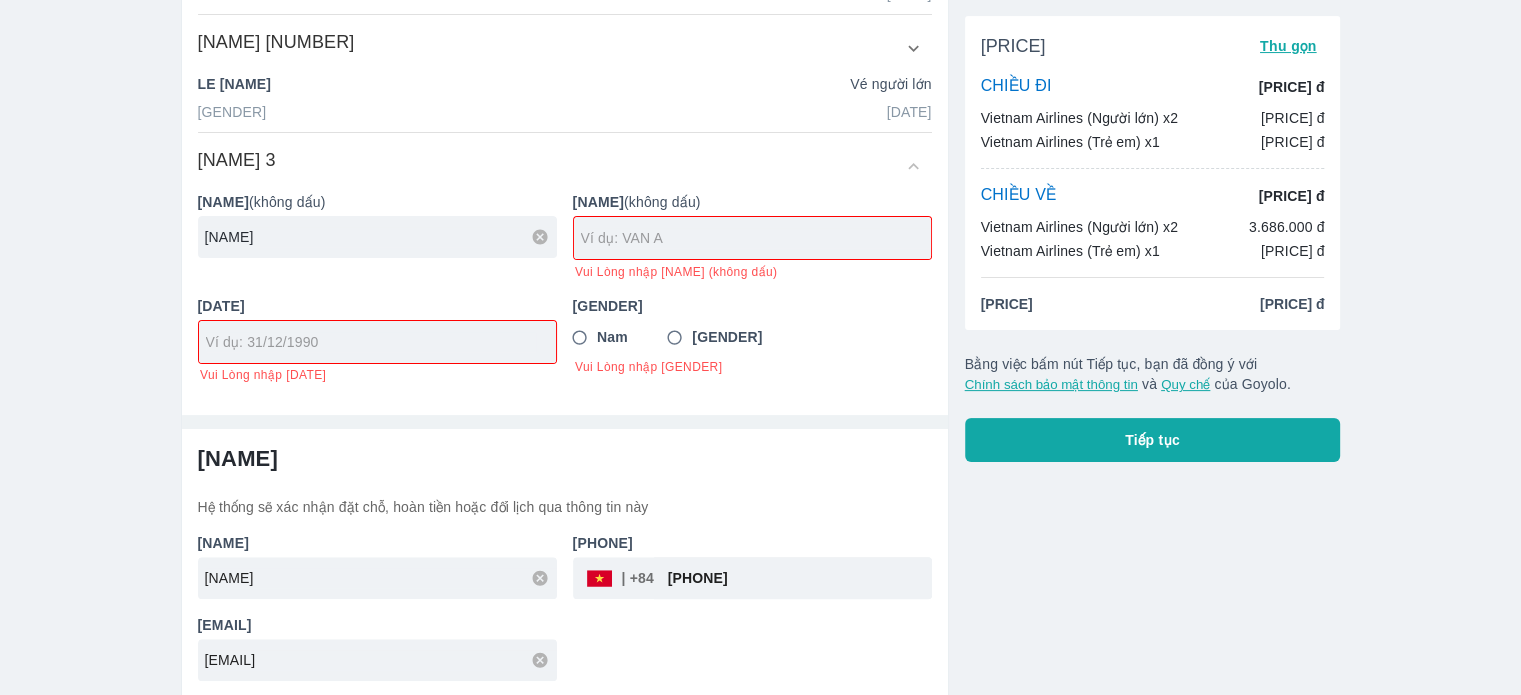 type on "[NAME]" 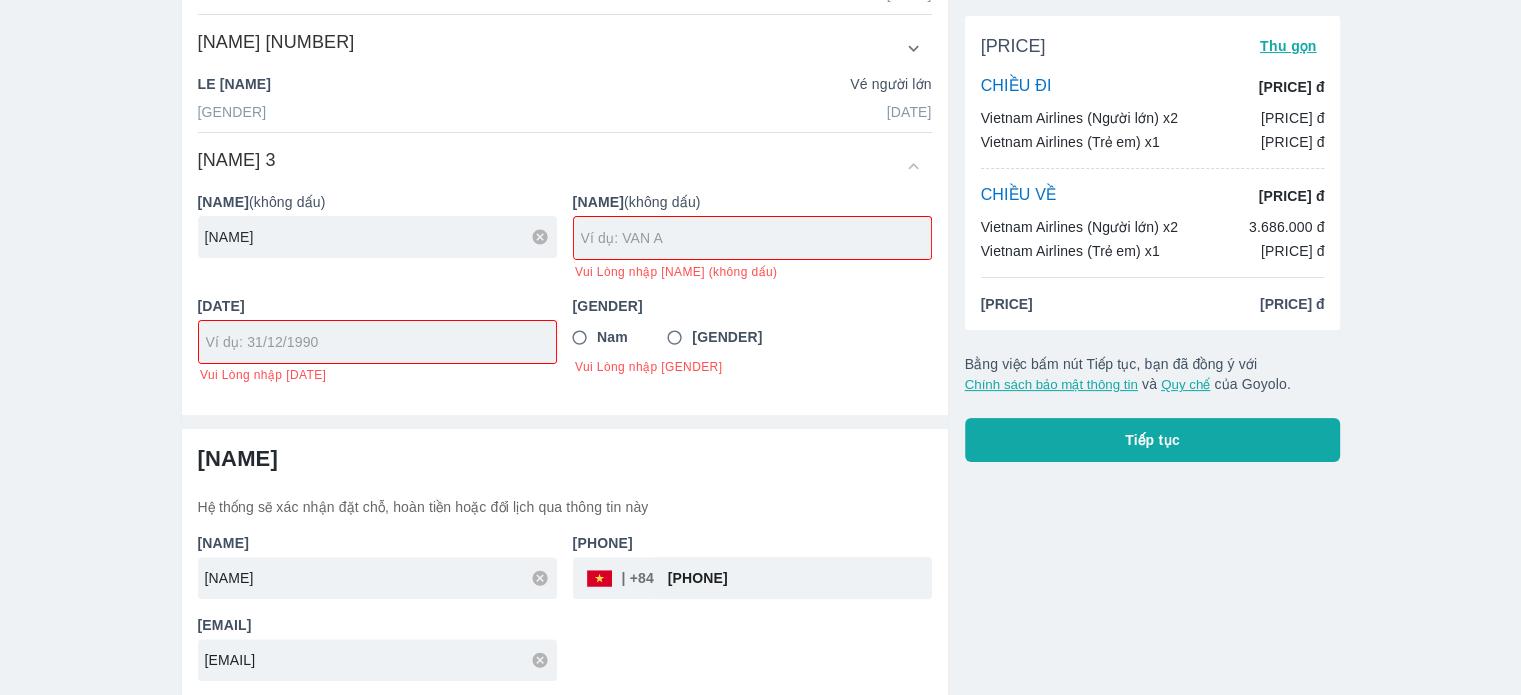 type on "[NAME]" 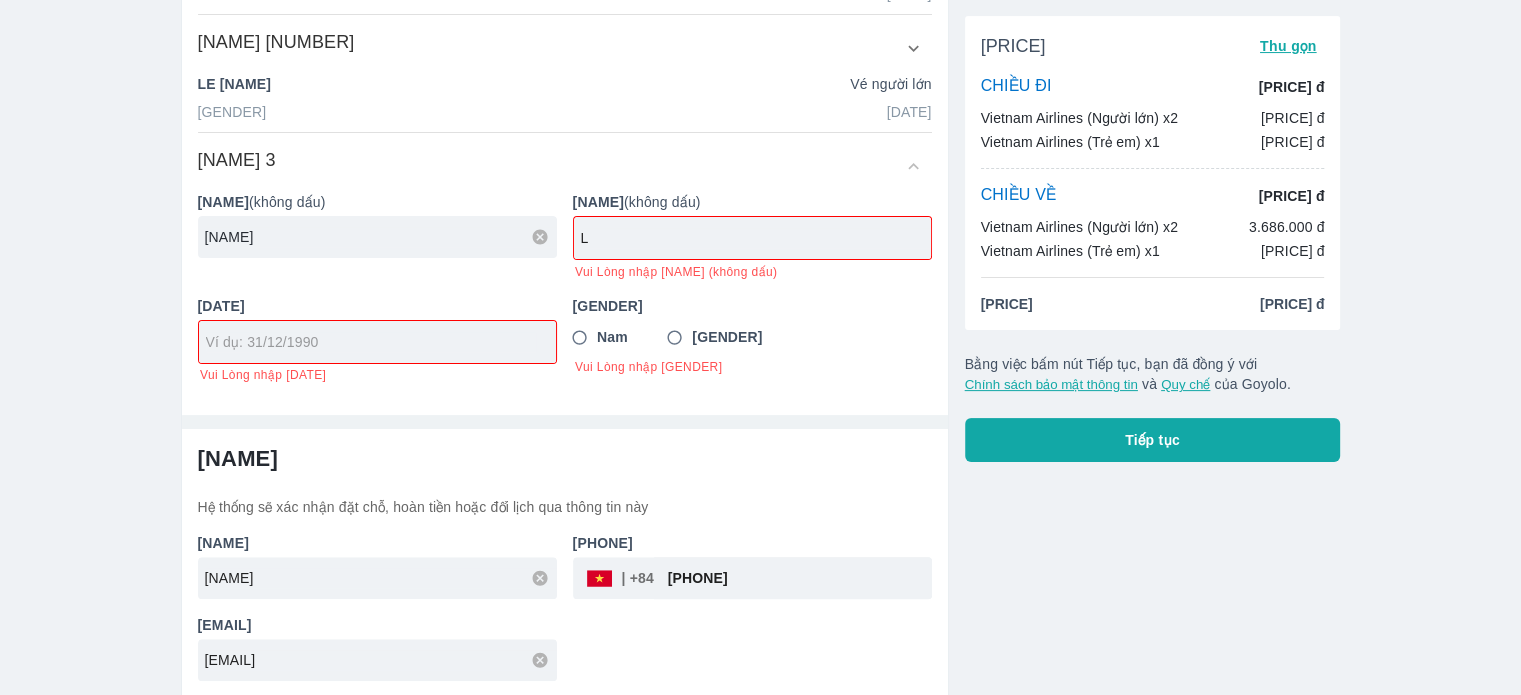 scroll, scrollTop: 404, scrollLeft: 0, axis: vertical 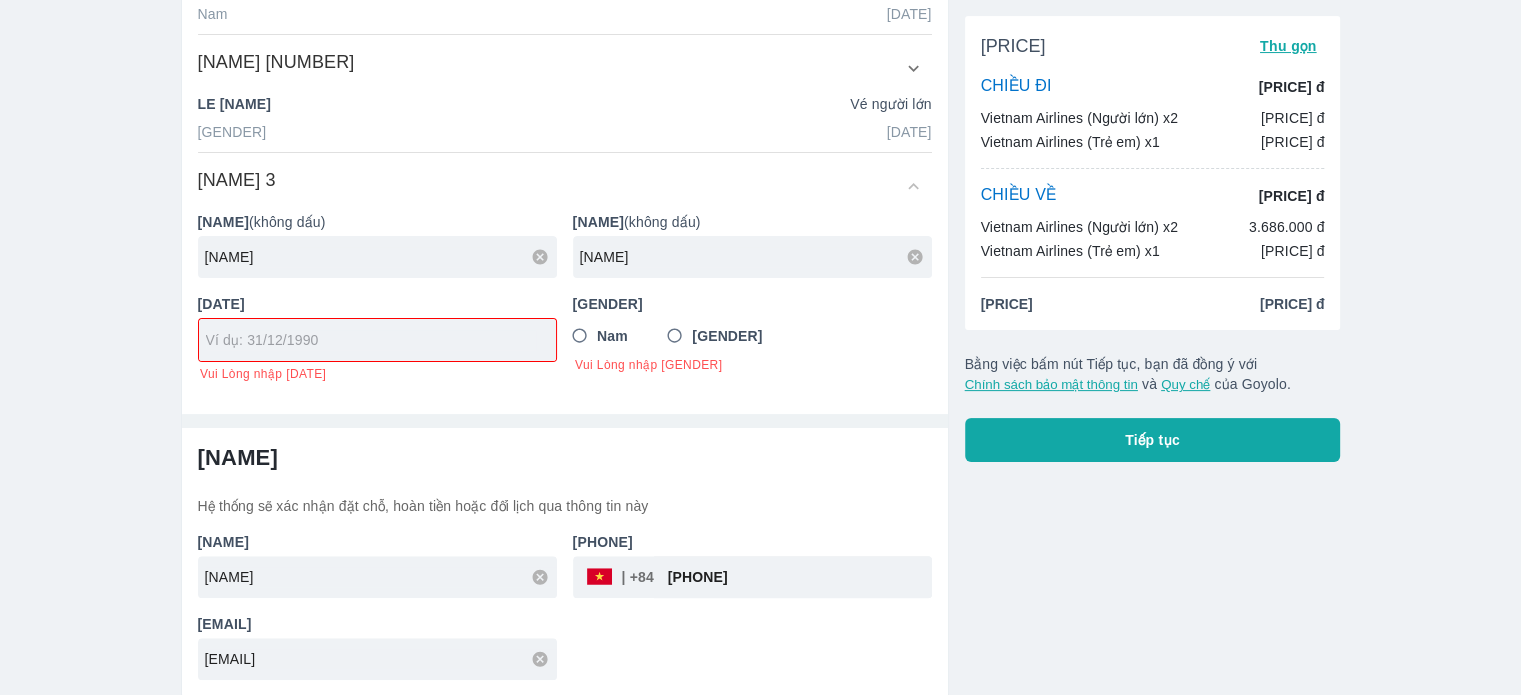 type on "[NAME]" 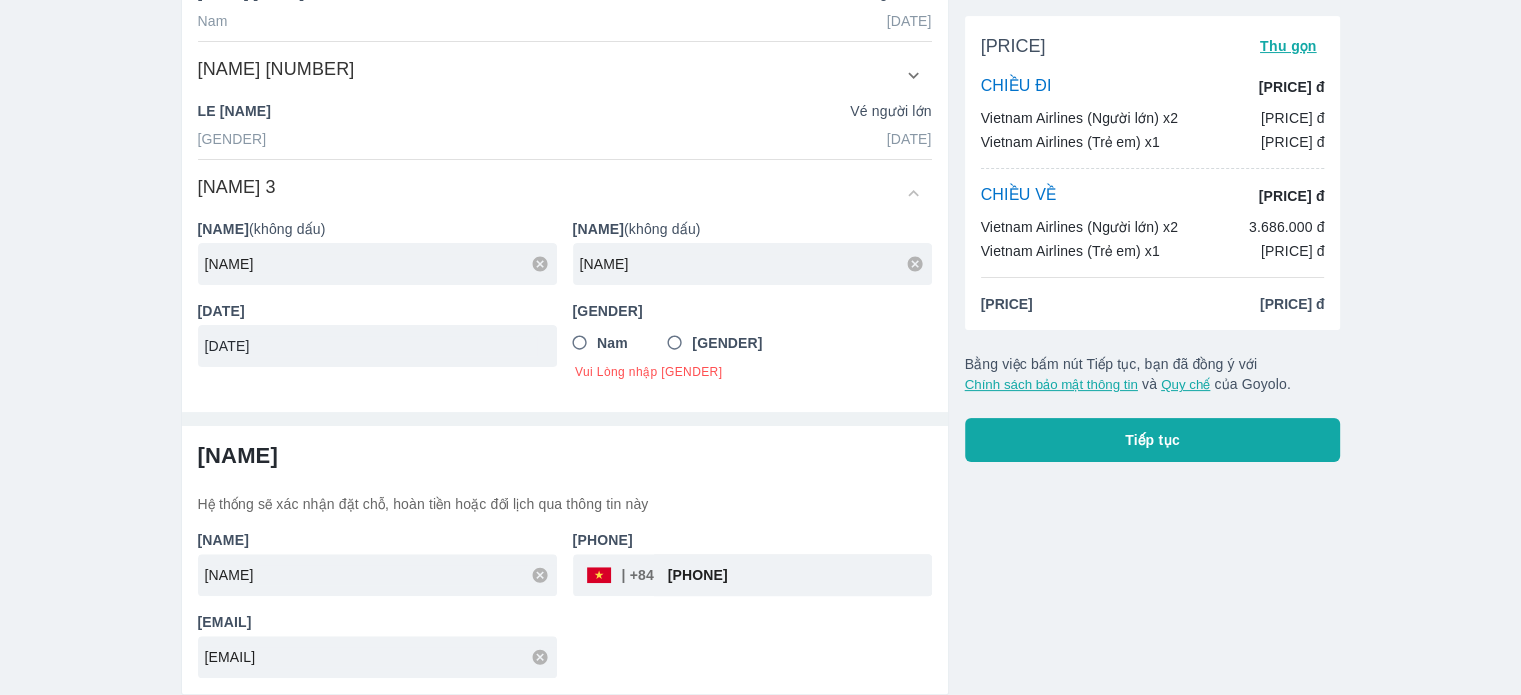 scroll, scrollTop: 396, scrollLeft: 0, axis: vertical 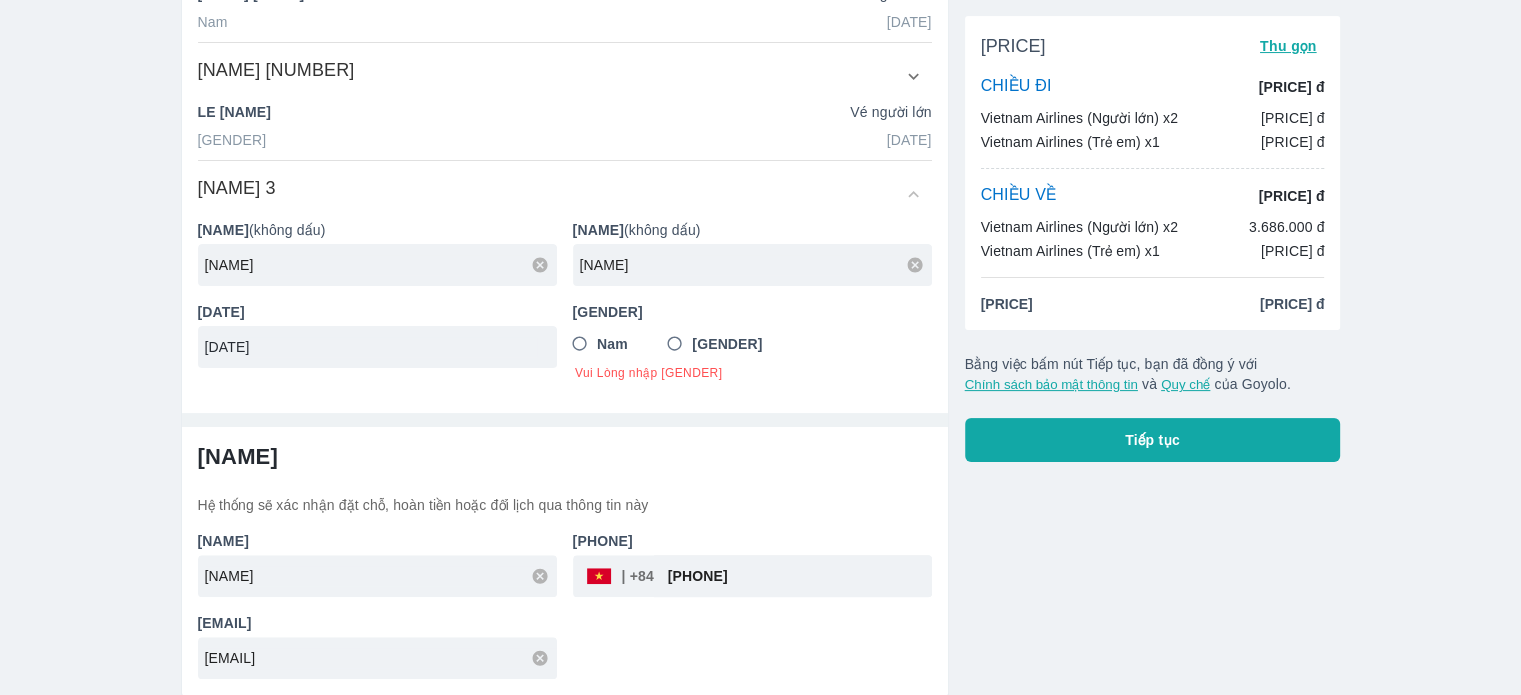 type on "[DATE]" 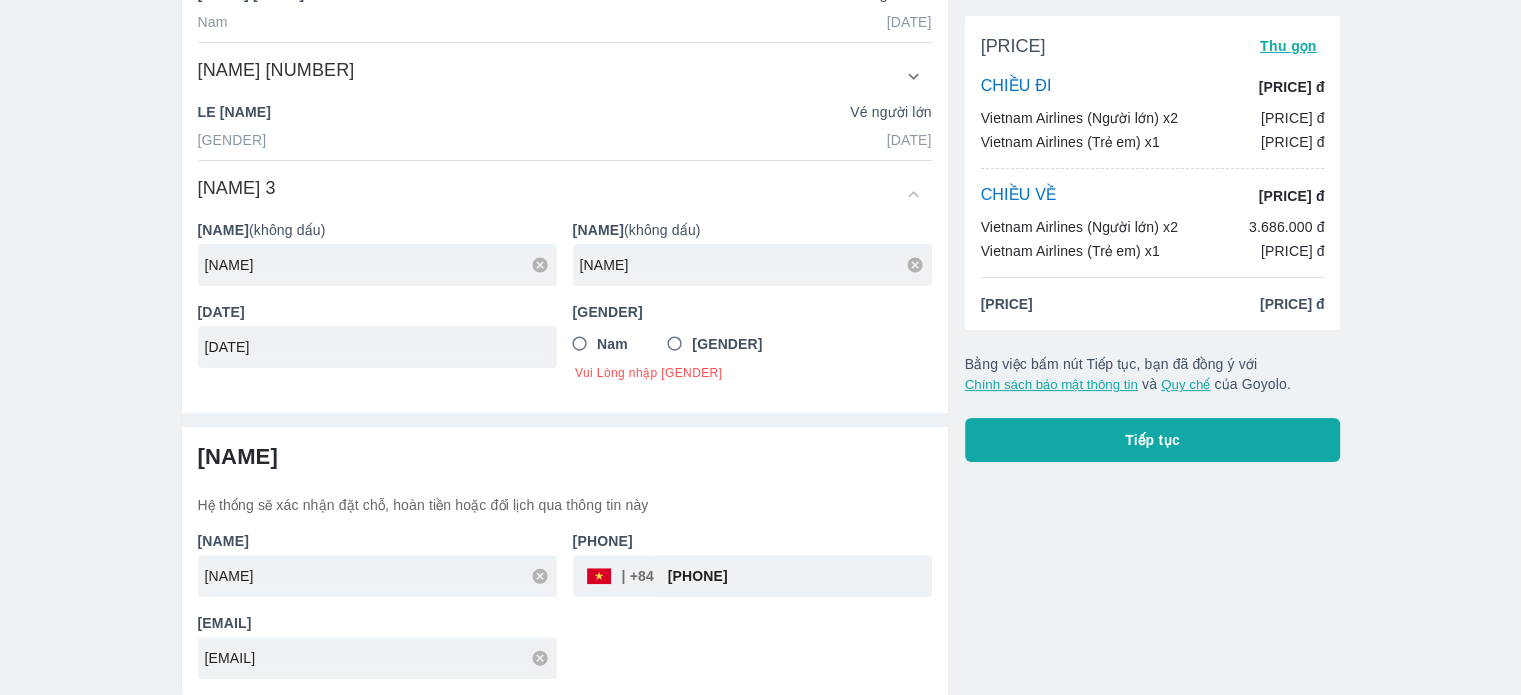 click on "Nam" at bounding box center (580, 344) 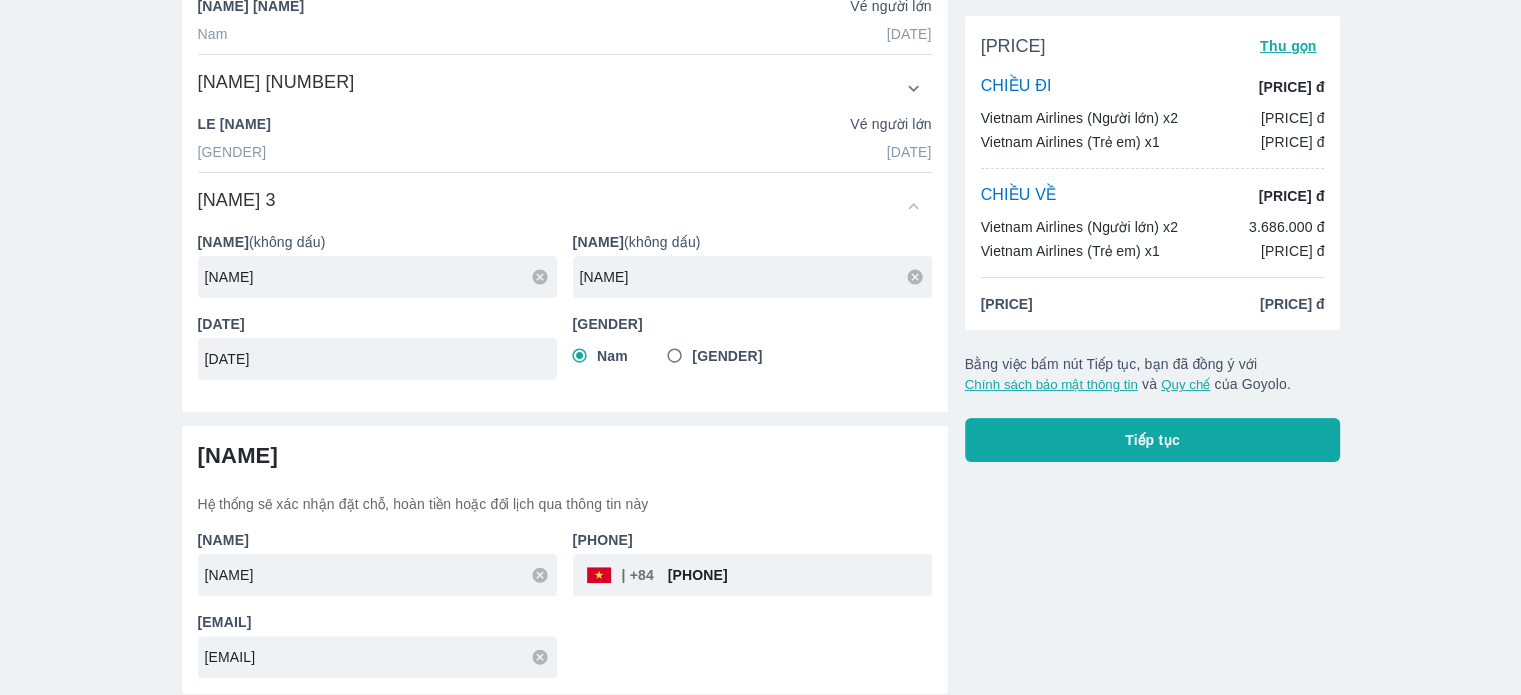 scroll, scrollTop: 382, scrollLeft: 0, axis: vertical 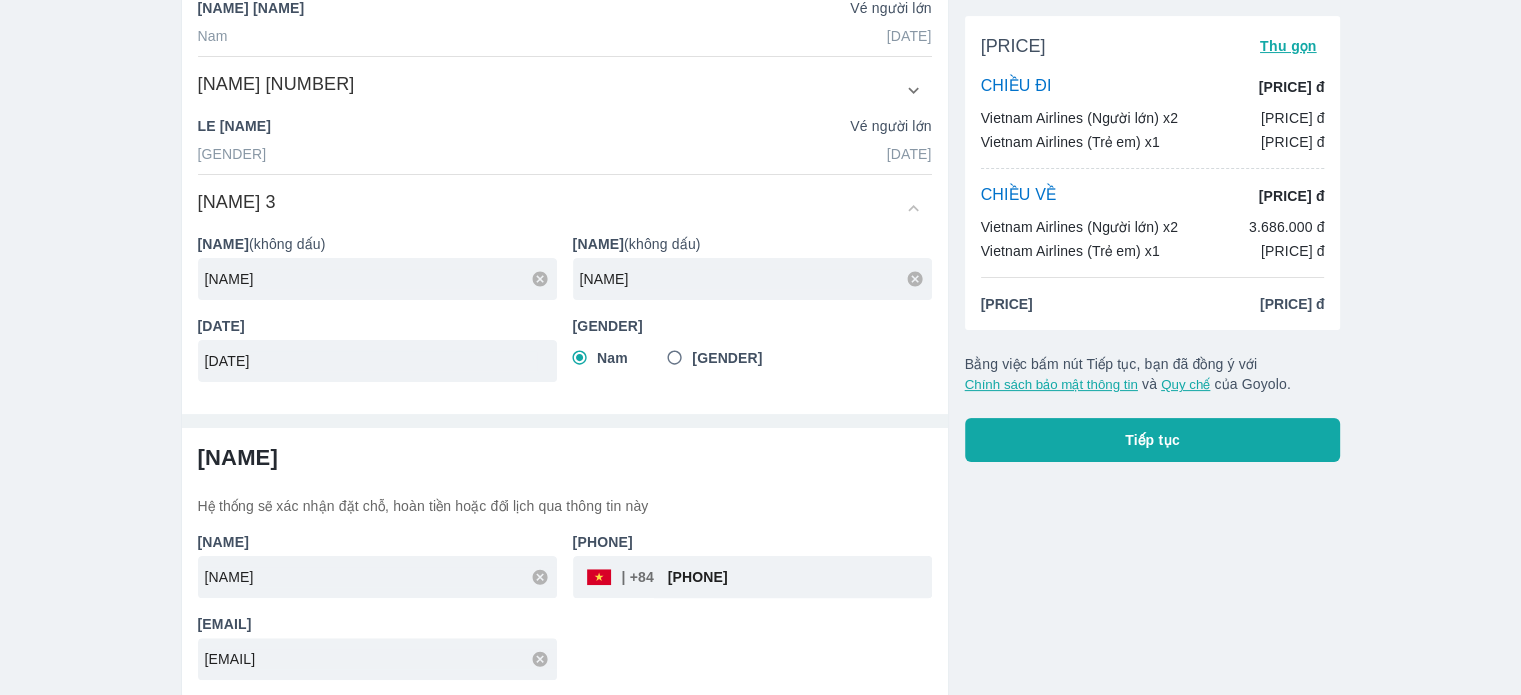 click on "Tiếp tục" at bounding box center (1153, 440) 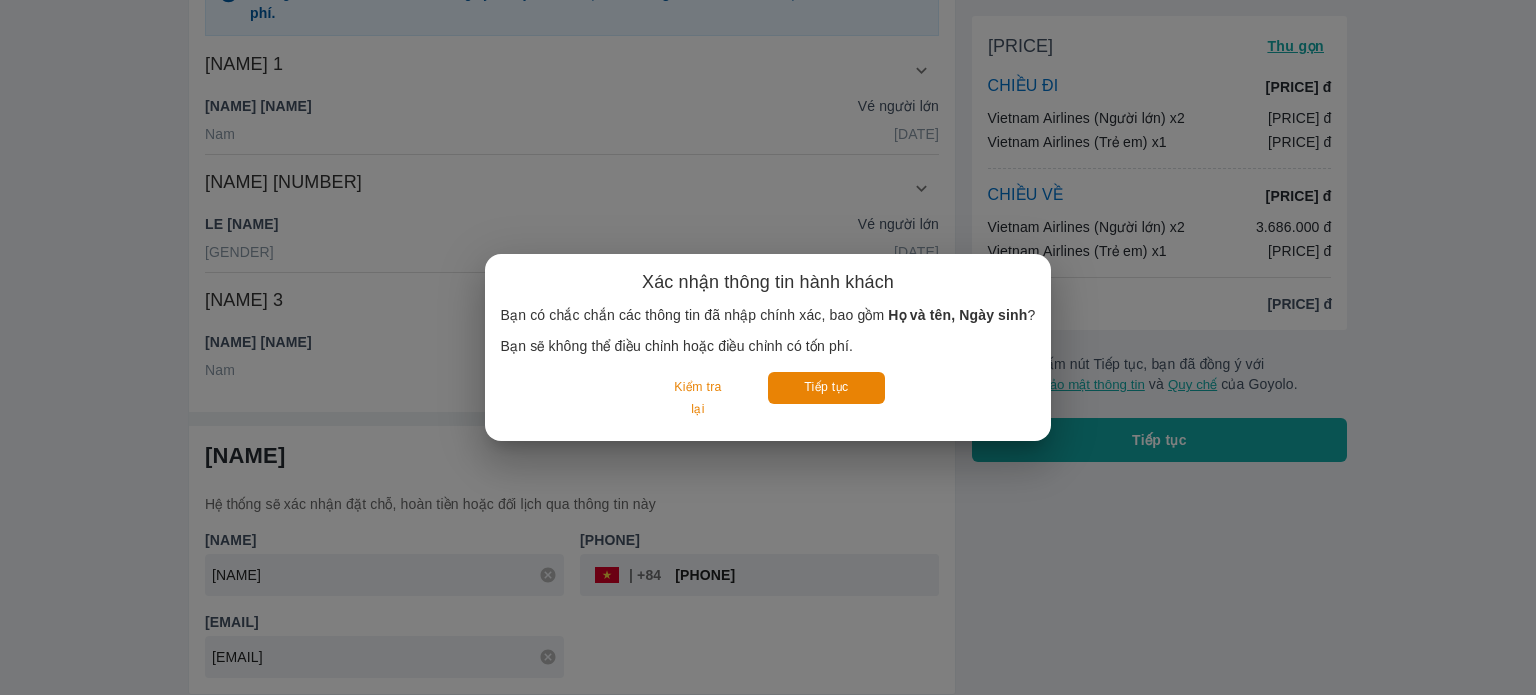 scroll, scrollTop: 340, scrollLeft: 0, axis: vertical 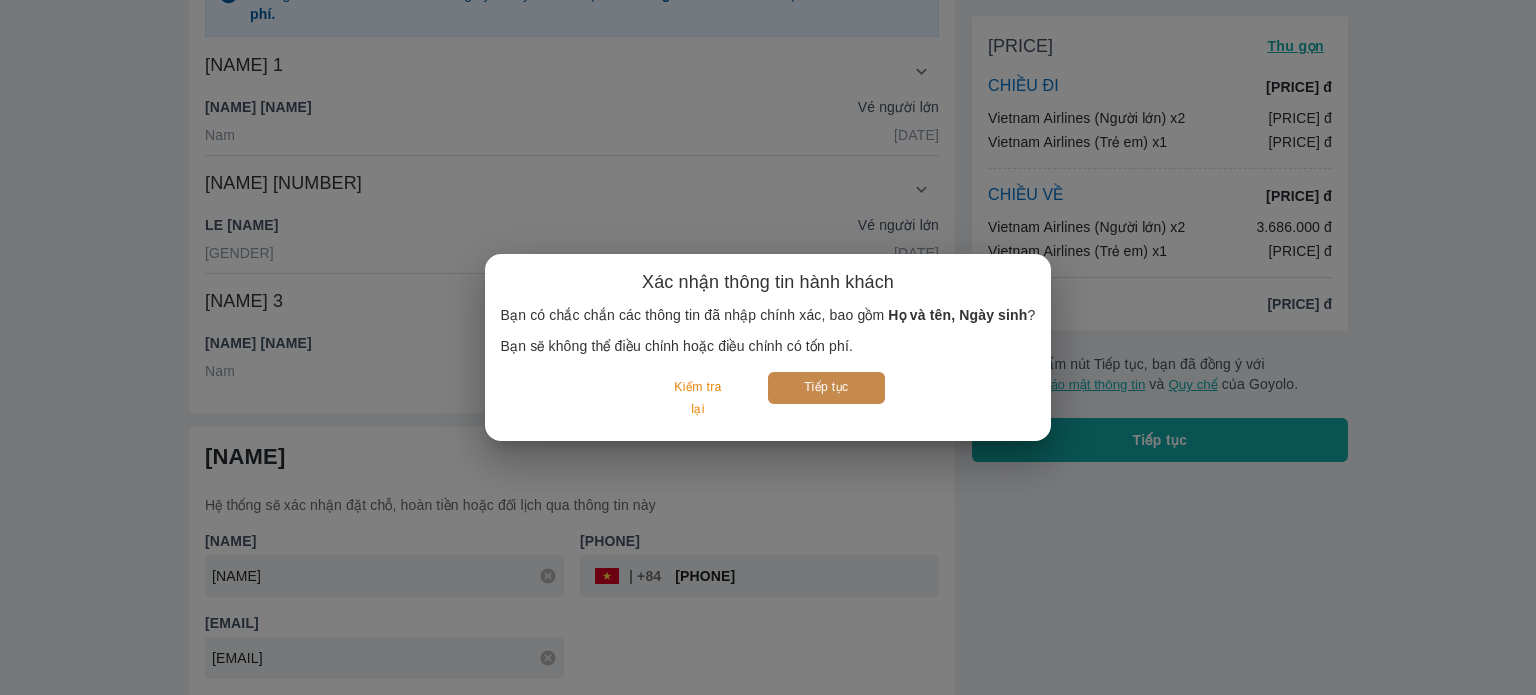 click on "Tiếp tục" at bounding box center [826, 387] 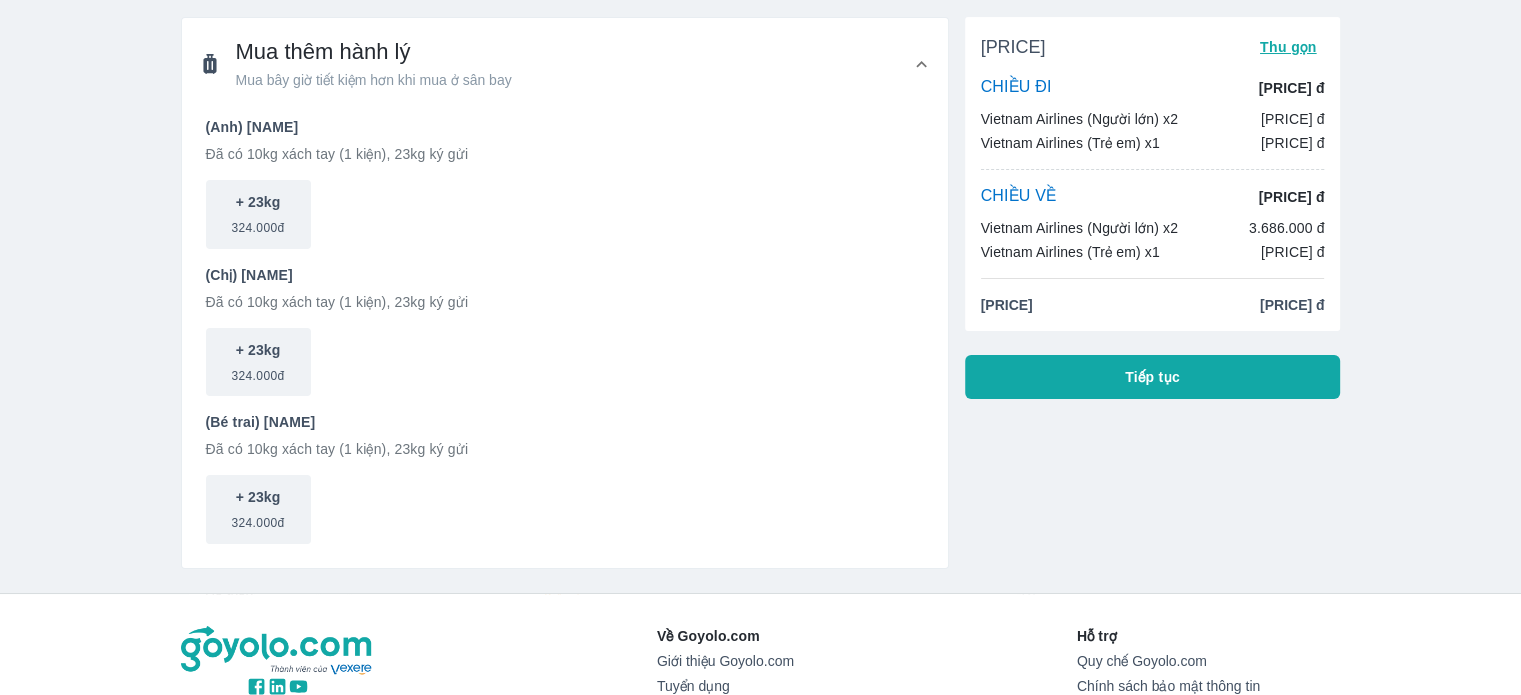 scroll, scrollTop: 0, scrollLeft: 0, axis: both 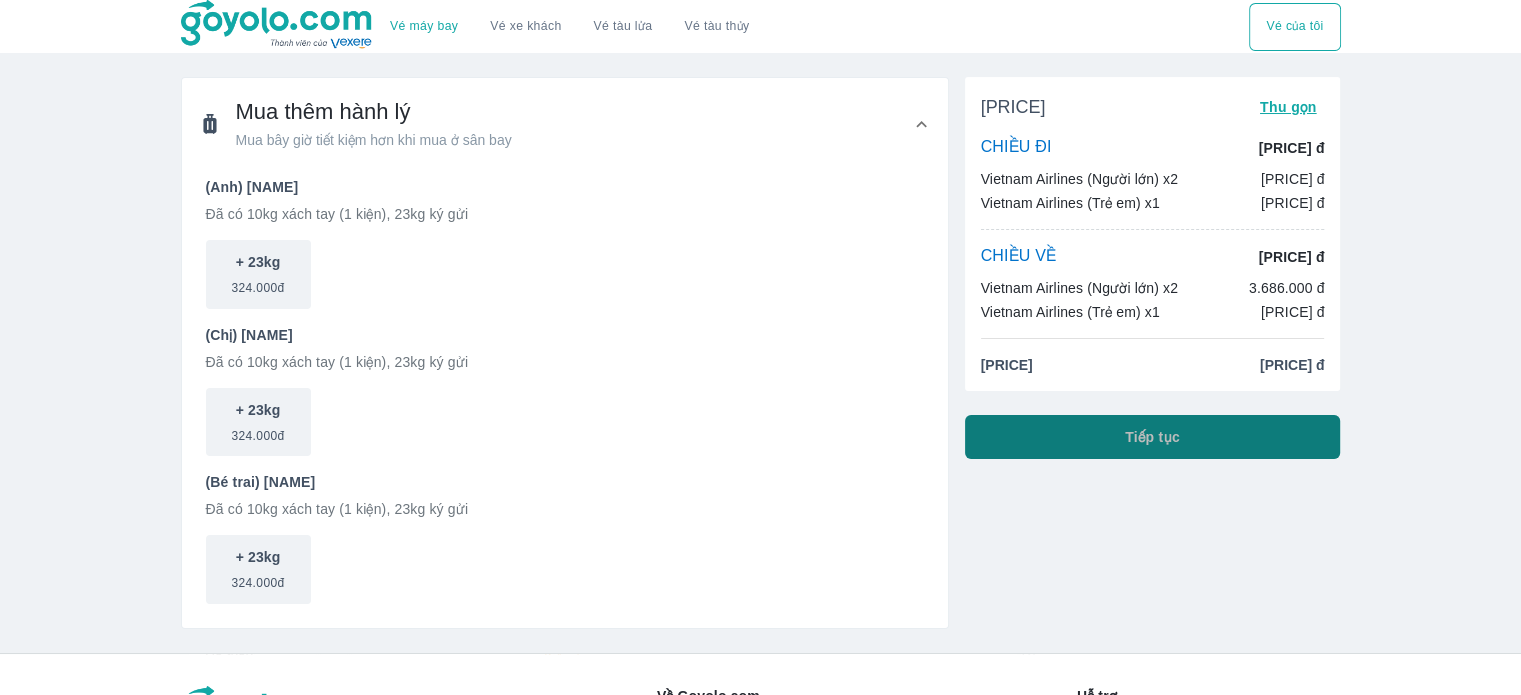 click on "Tiếp tục" at bounding box center [1152, 437] 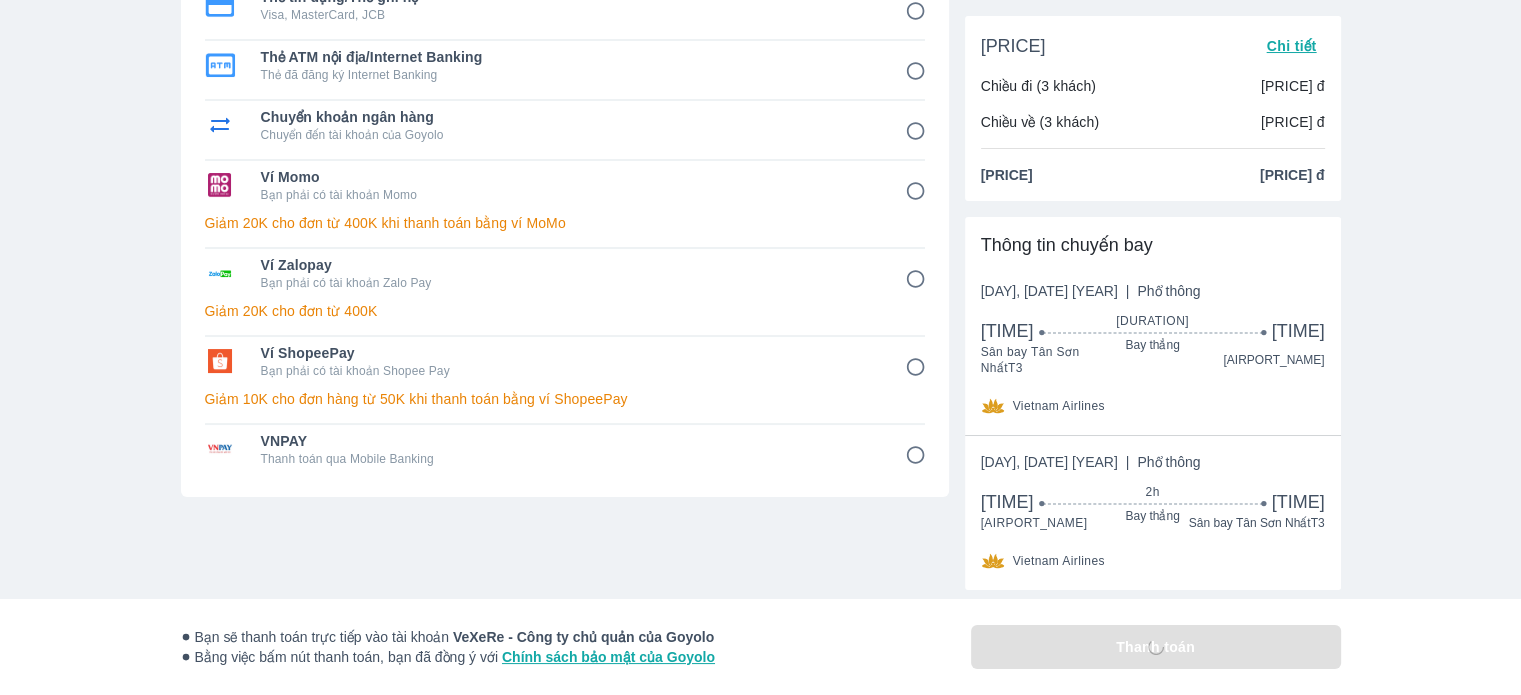 scroll, scrollTop: 200, scrollLeft: 0, axis: vertical 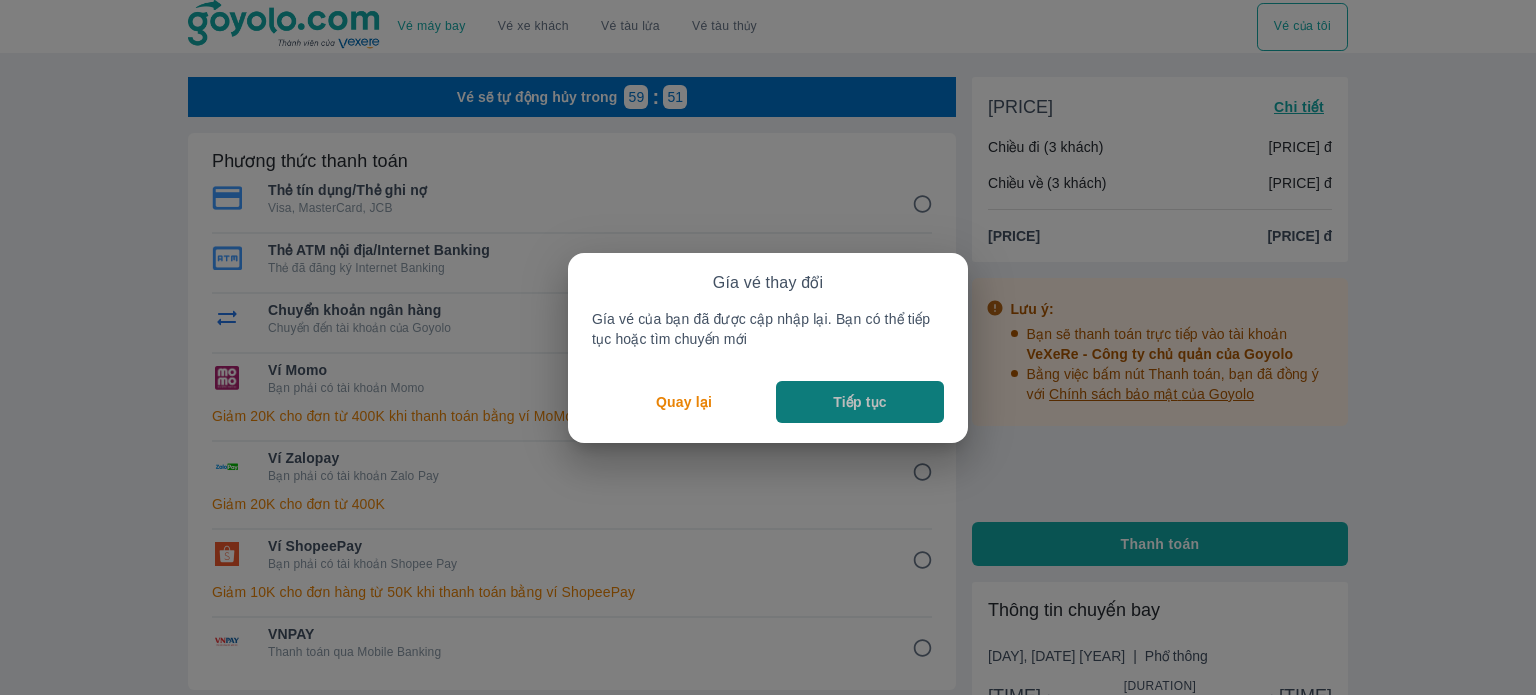 click on "Tiếp tục" at bounding box center (859, 402) 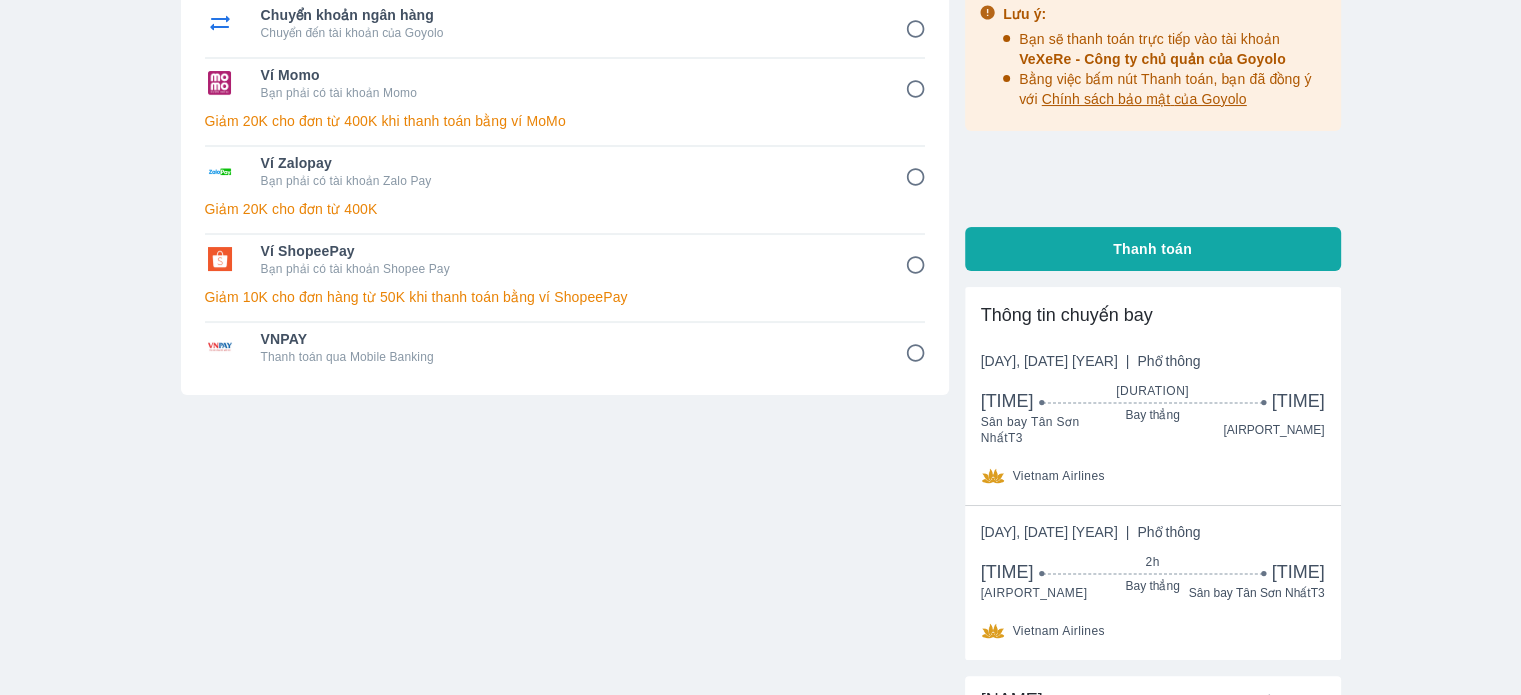scroll, scrollTop: 0, scrollLeft: 0, axis: both 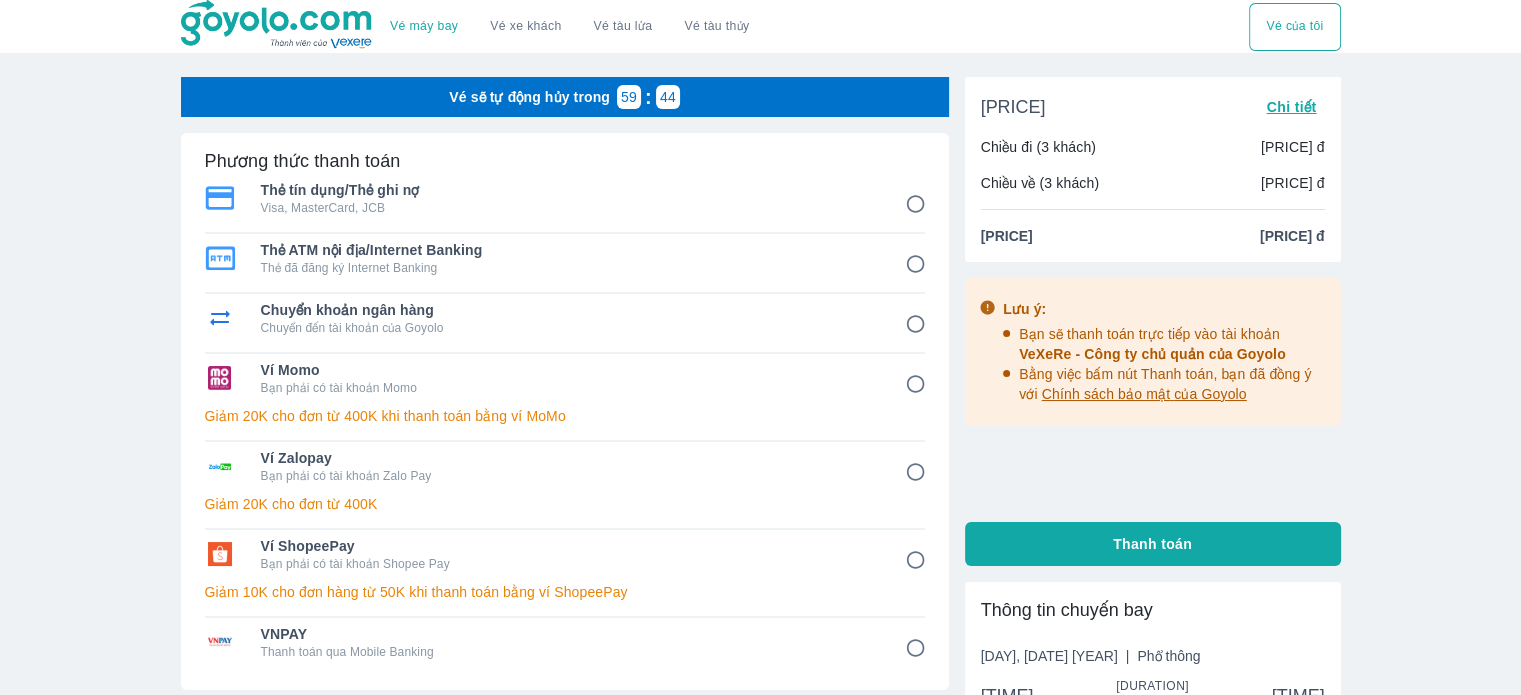 click on "[PRICE] đ" at bounding box center (1292, 236) 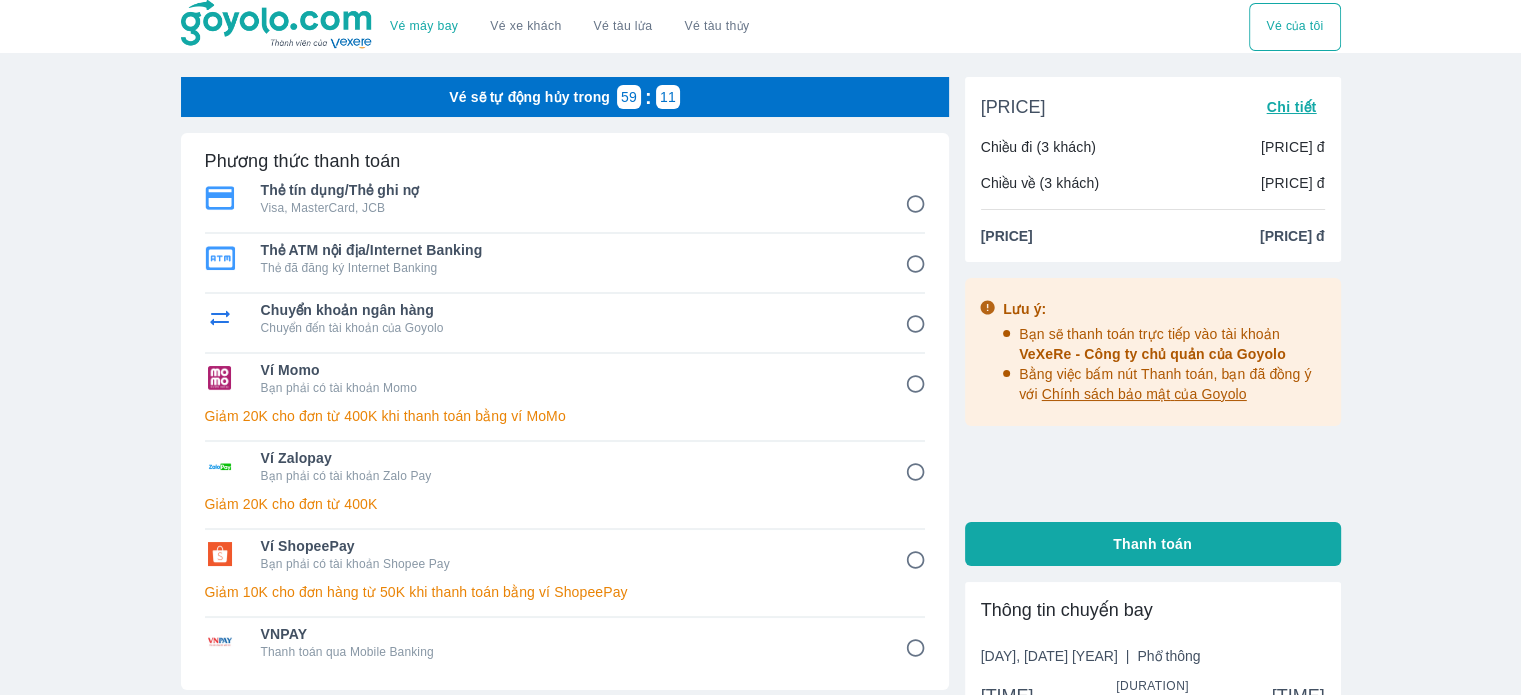 drag, startPoint x: 31, startPoint y: 198, endPoint x: 32, endPoint y: 187, distance: 11.045361 